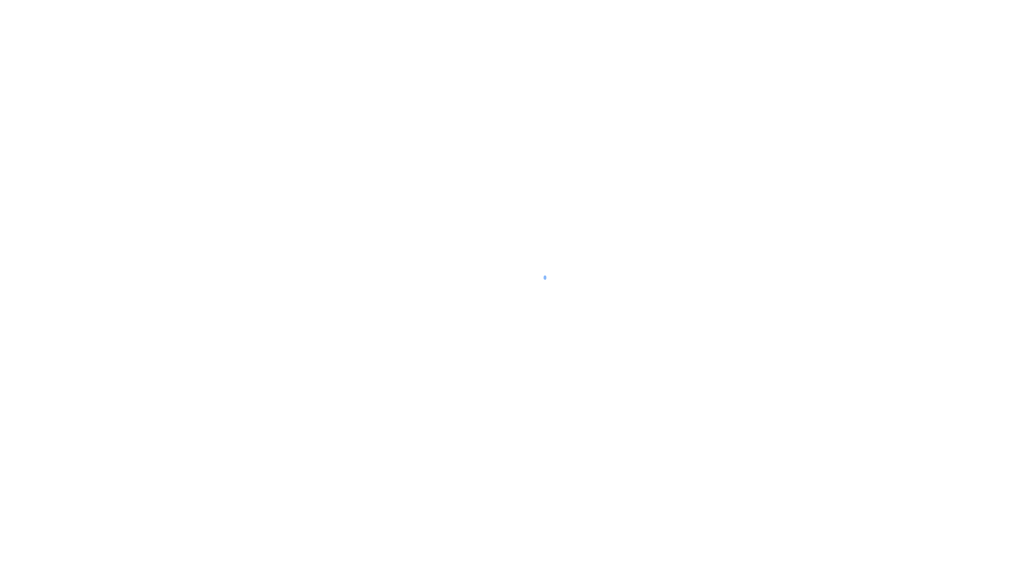 scroll, scrollTop: 0, scrollLeft: 0, axis: both 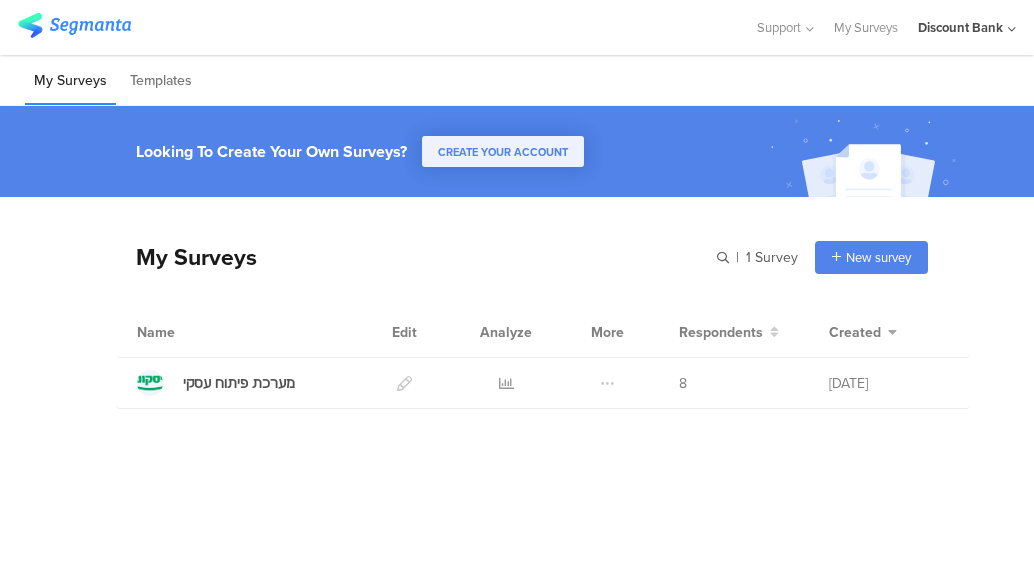 click on "Support
Help Center
Live Chat
My Surveys
Discount Bank
ACCOUNTS
Discount Bank
Guest
Create a new account
My Profile
Help Center
Live Chat
Logout" at bounding box center [517, 27] 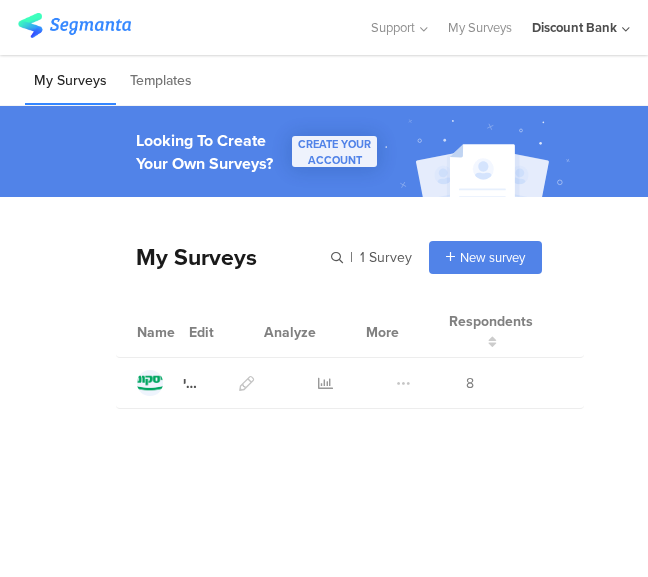 click on "My Surveys
Templates" at bounding box center [324, 80] 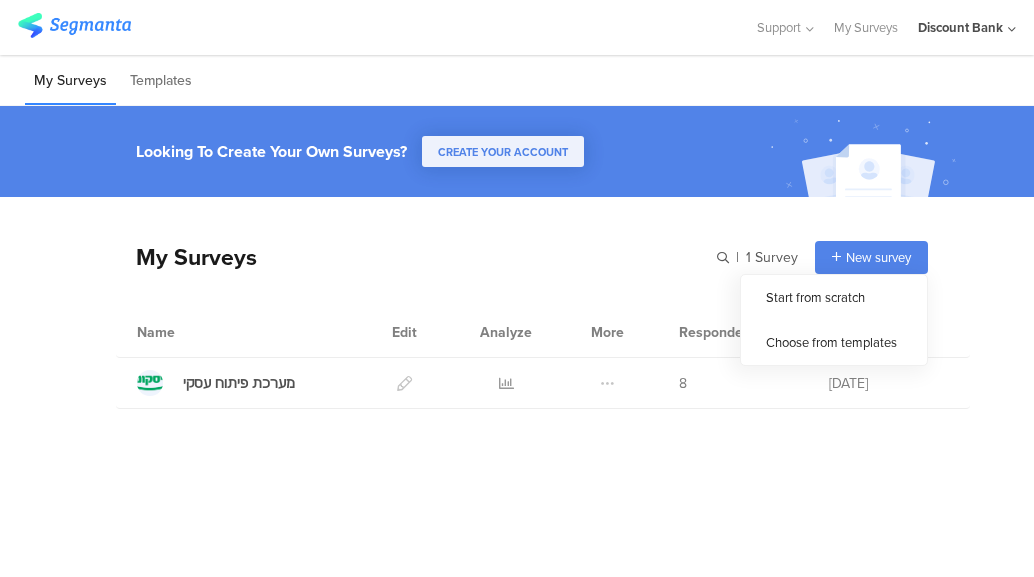 click on "My Surveys
|
1 Survey
New survey
Start from scratch
Choose from templates
Name
Edit
Analyze
More
Respondents
Creator" at bounding box center (522, 318) 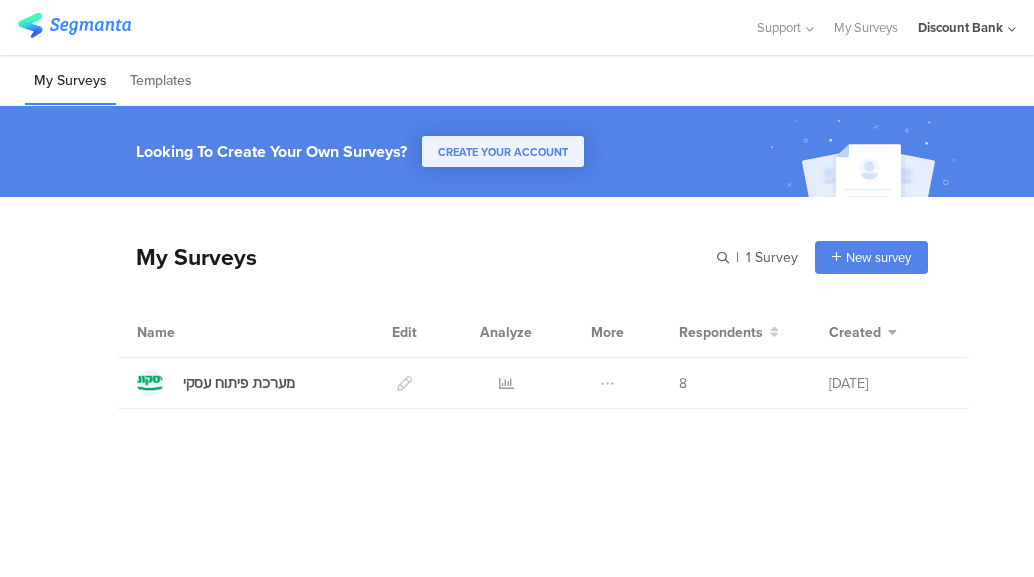 click on "מערכת פיתוח עסקי" at bounding box center (239, 383) 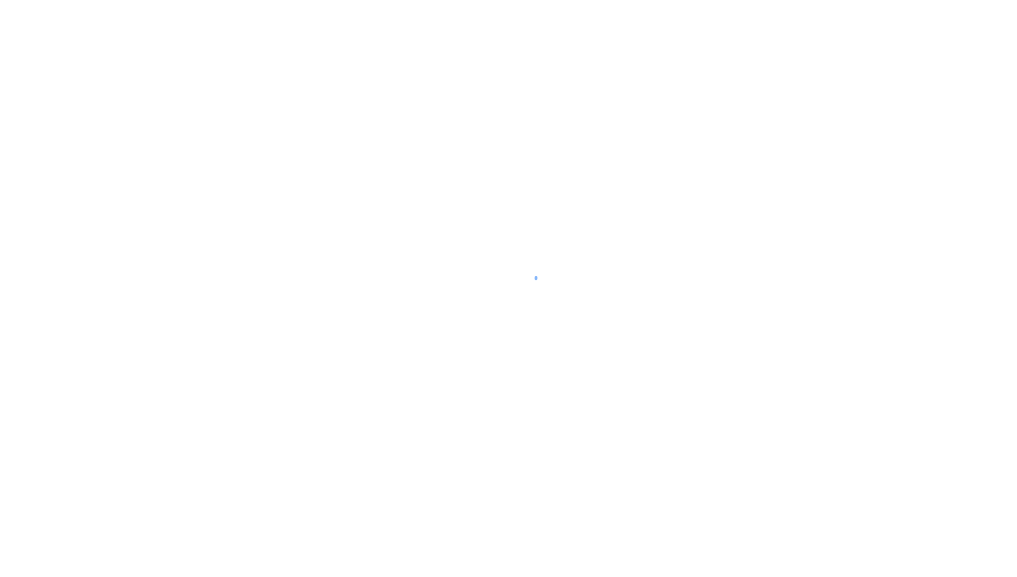 scroll, scrollTop: 0, scrollLeft: 0, axis: both 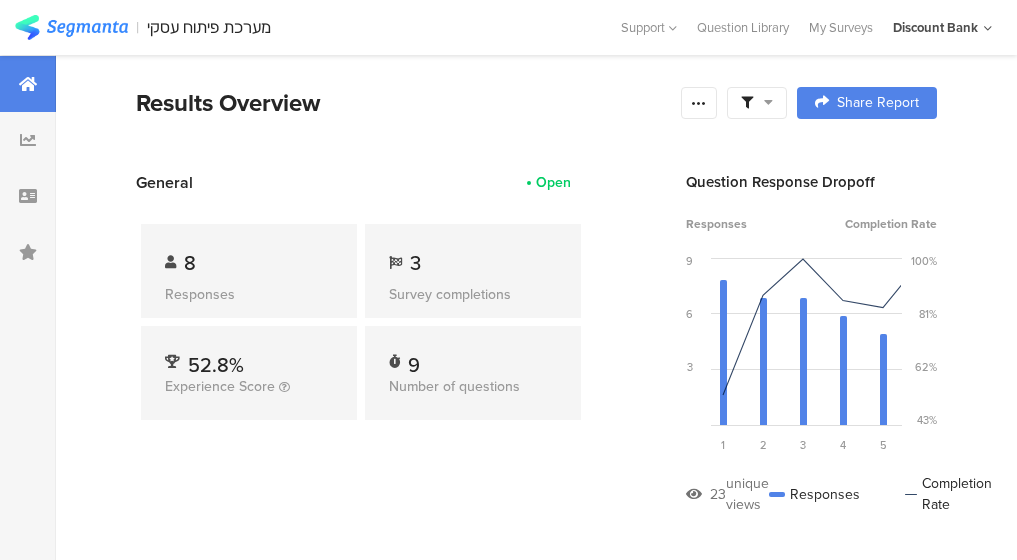 click on "Survey completions" at bounding box center (473, 294) 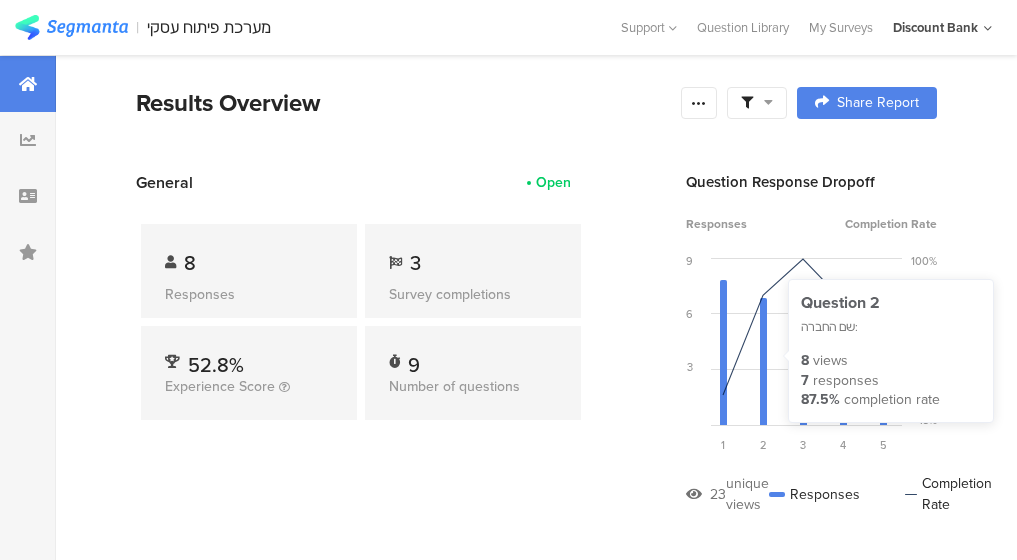 click on "2" at bounding box center [763, 359] 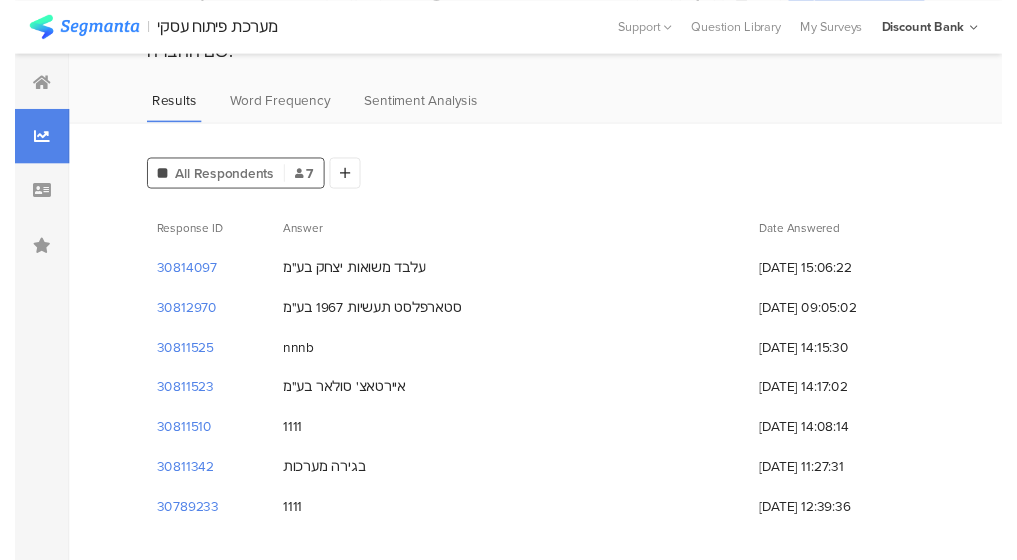 scroll, scrollTop: 0, scrollLeft: 0, axis: both 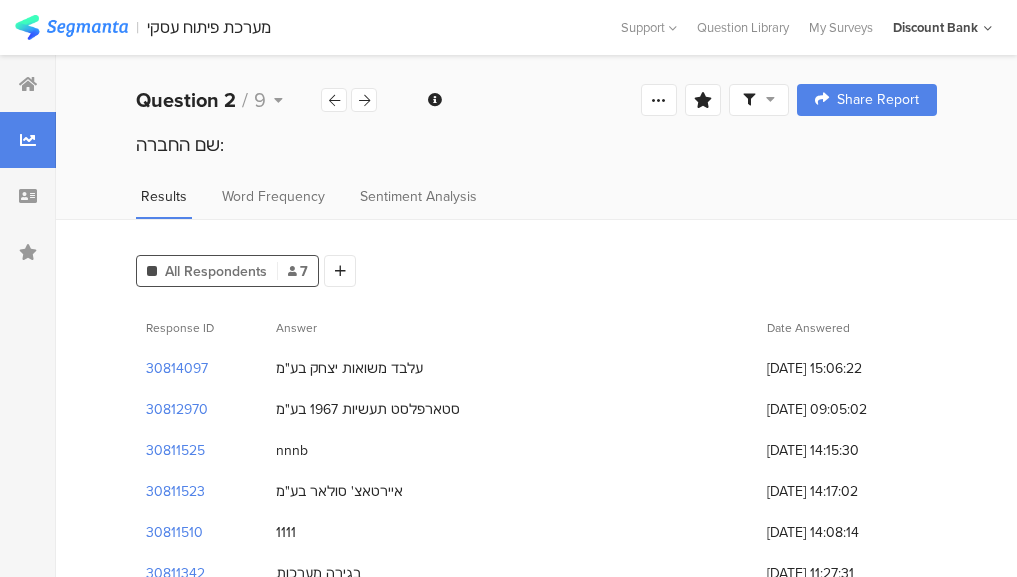 click at bounding box center (334, 100) 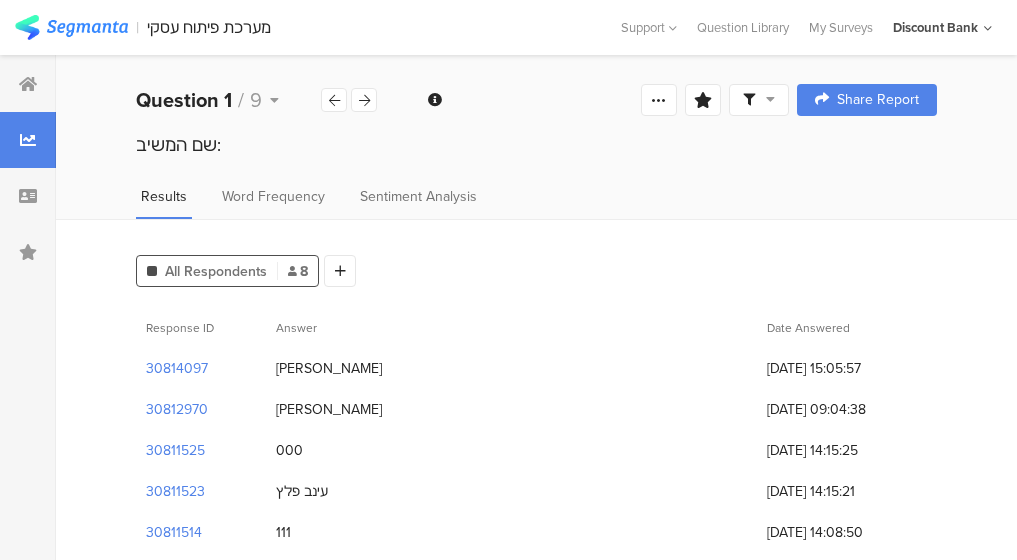 click on "Word Frequency" at bounding box center (273, 196) 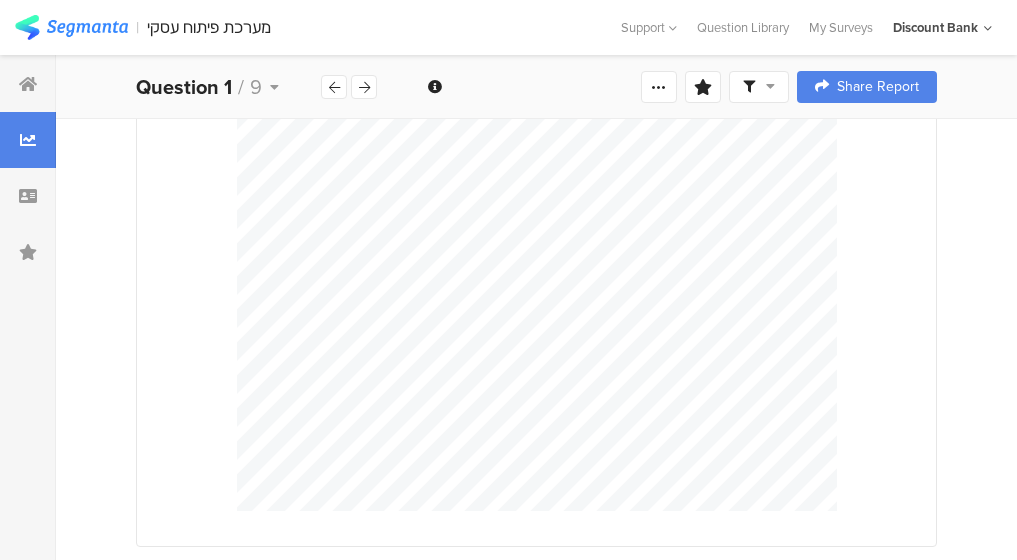 scroll, scrollTop: 0, scrollLeft: 0, axis: both 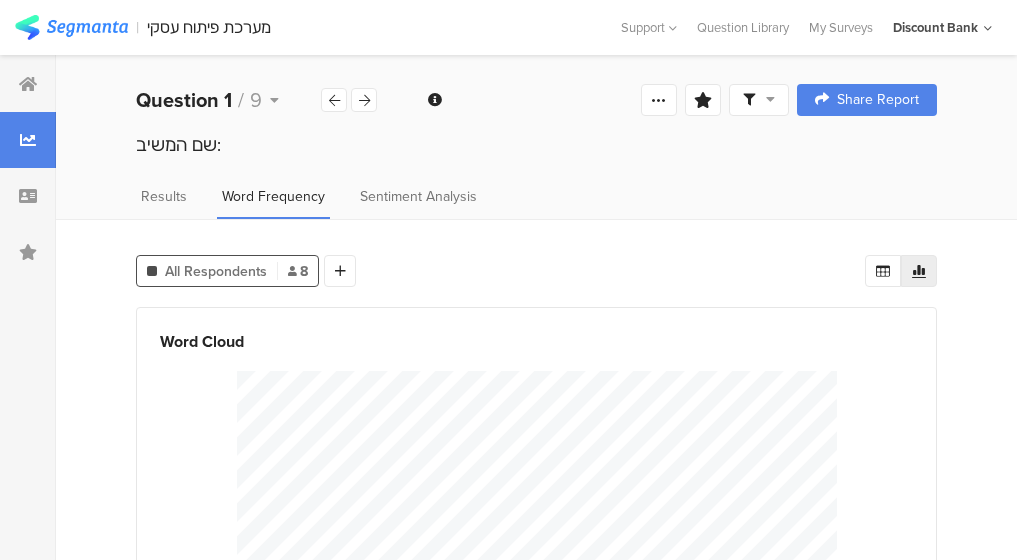 click on "Sentiment Analysis" at bounding box center [418, 196] 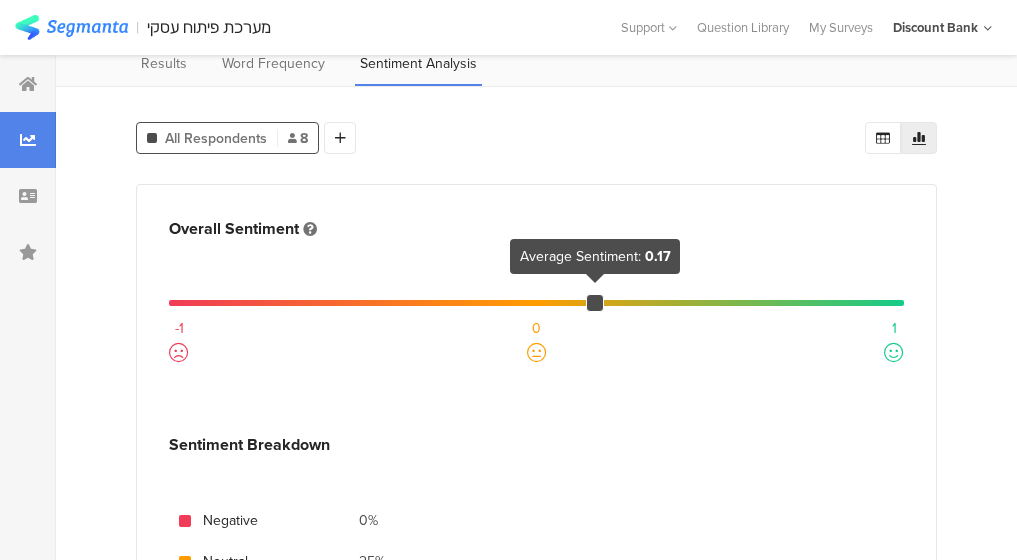 scroll, scrollTop: 0, scrollLeft: 0, axis: both 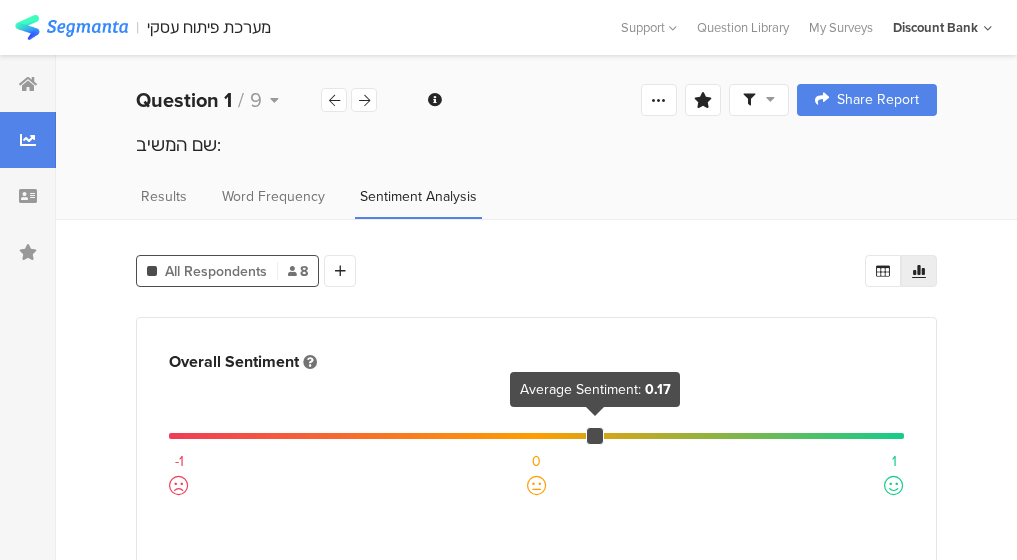 click at bounding box center [28, 84] 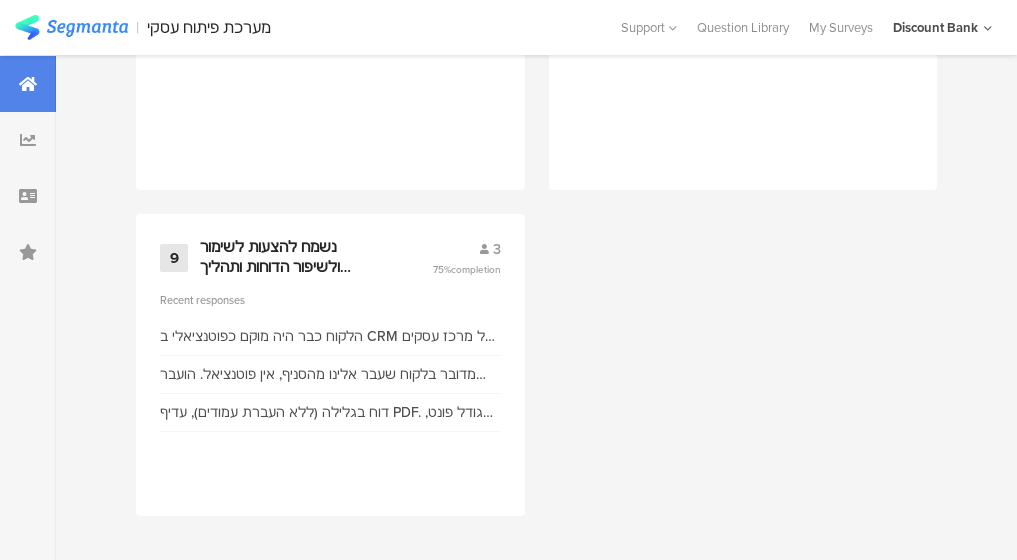 scroll, scrollTop: 2079, scrollLeft: 0, axis: vertical 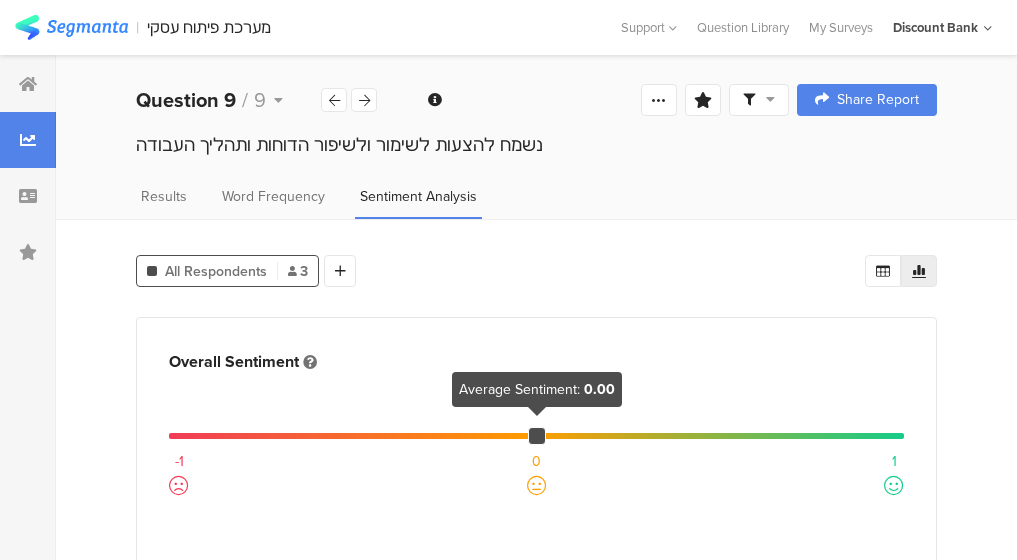click on "Word Frequency" at bounding box center (273, 196) 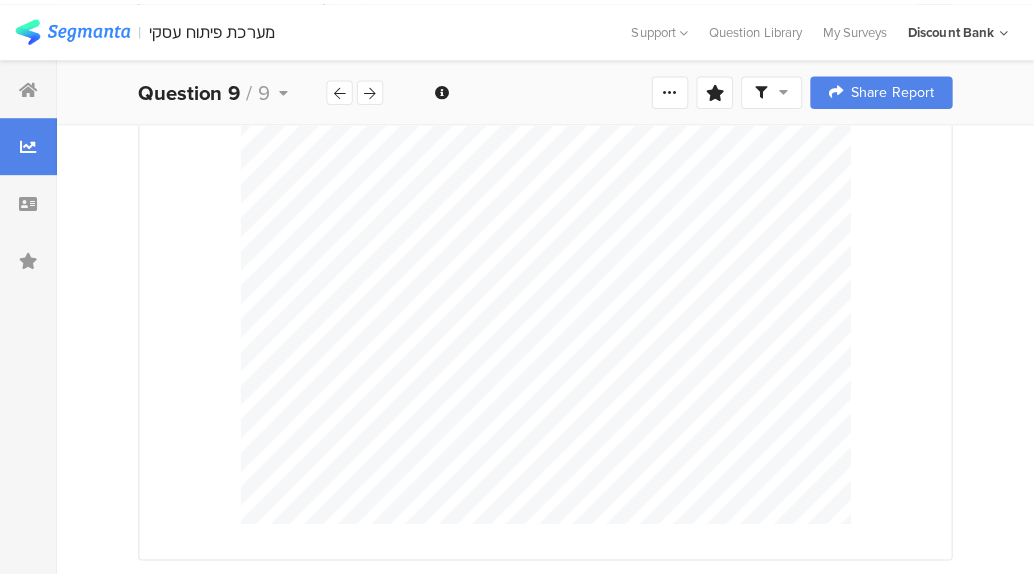 scroll, scrollTop: 0, scrollLeft: 0, axis: both 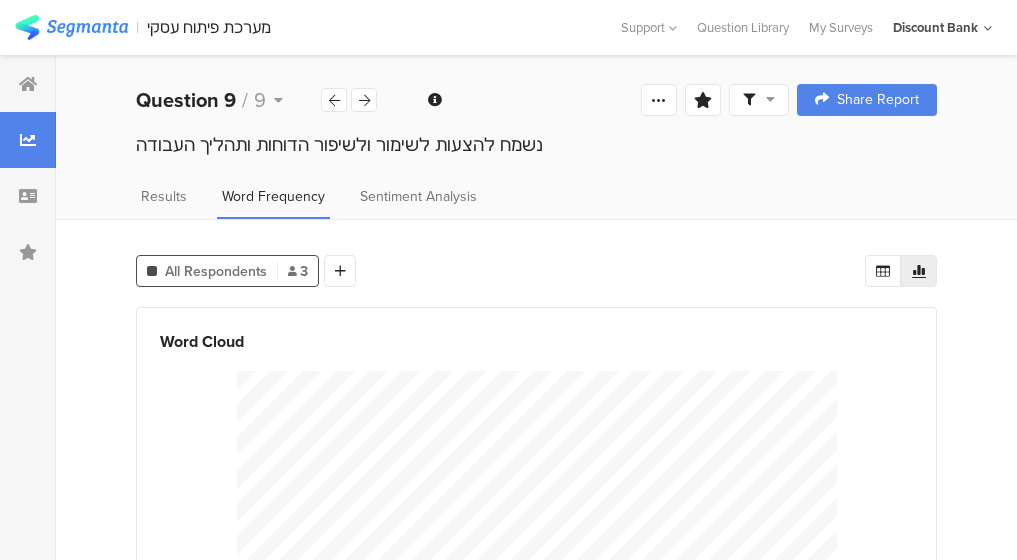 click on "Results" at bounding box center [164, 202] 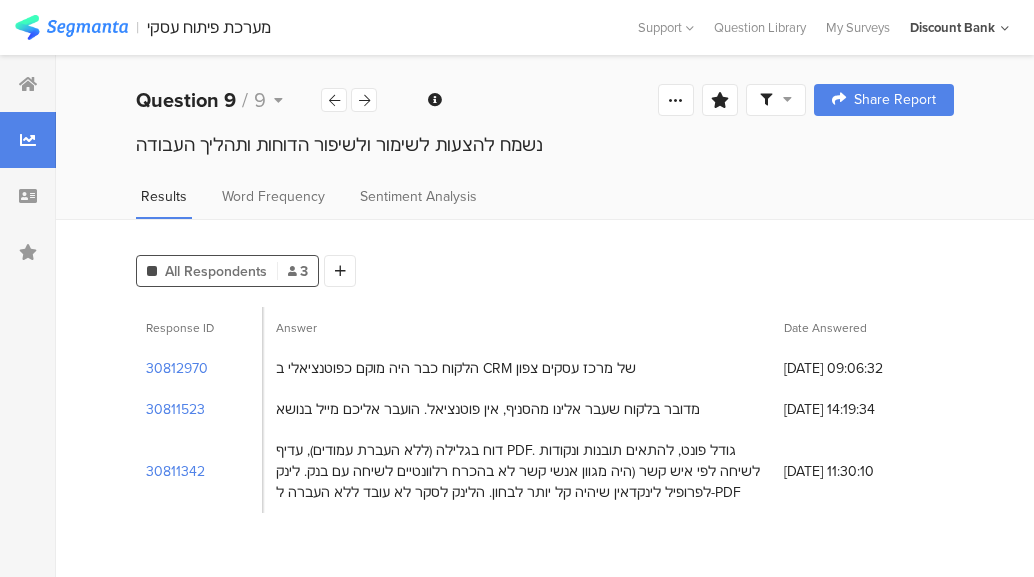 scroll, scrollTop: 0, scrollLeft: 24, axis: horizontal 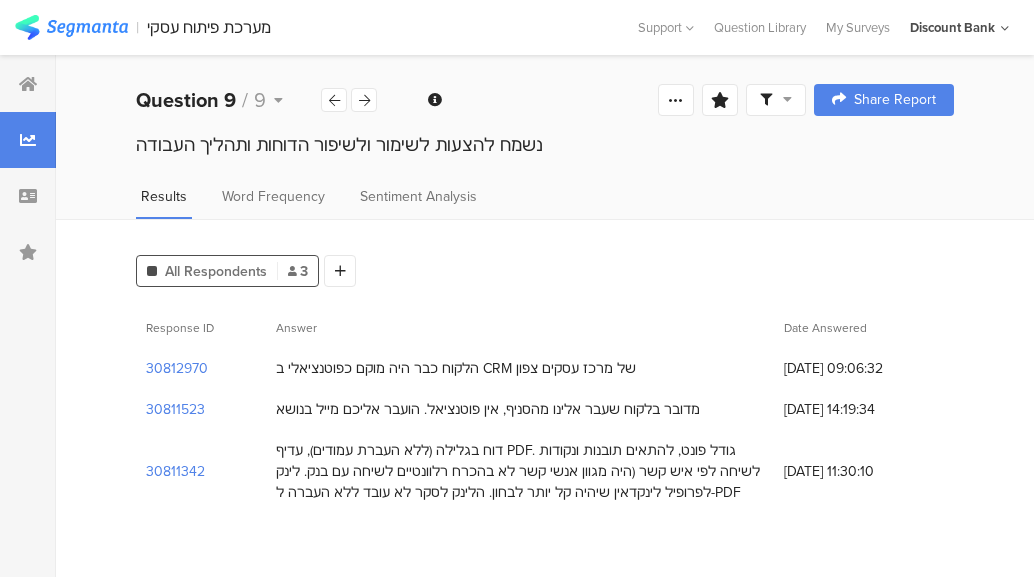 click on "3" at bounding box center (298, 271) 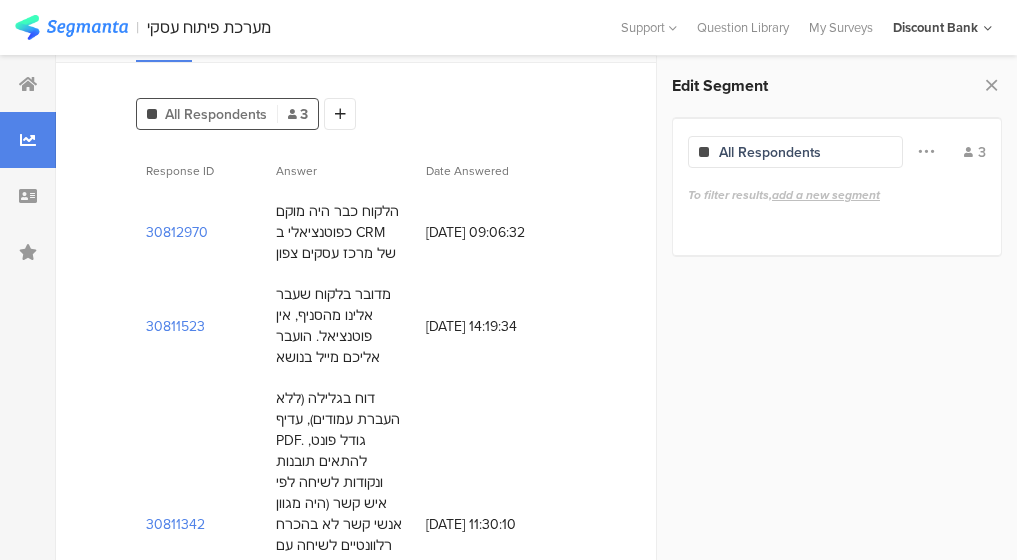 scroll, scrollTop: 0, scrollLeft: 0, axis: both 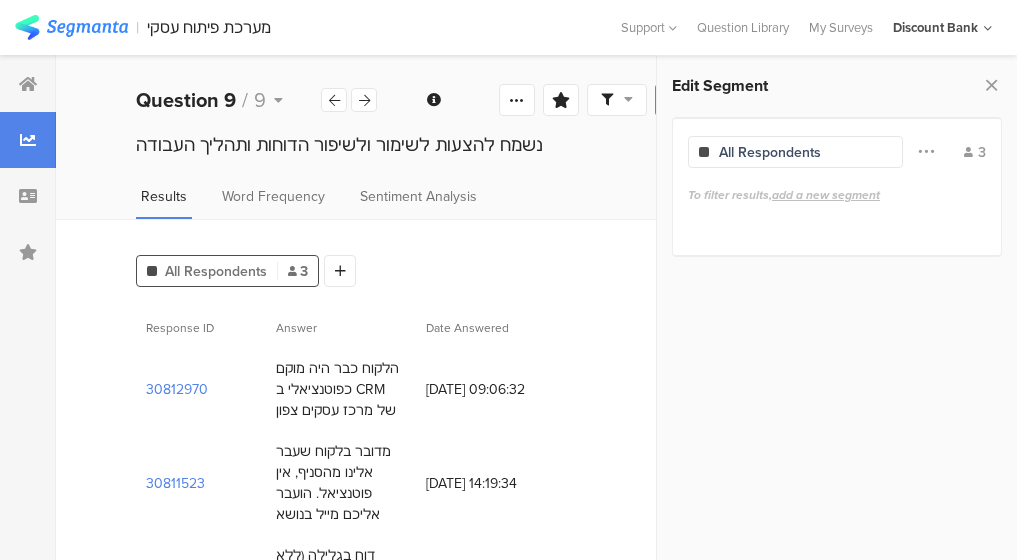 click on "3" at bounding box center (298, 271) 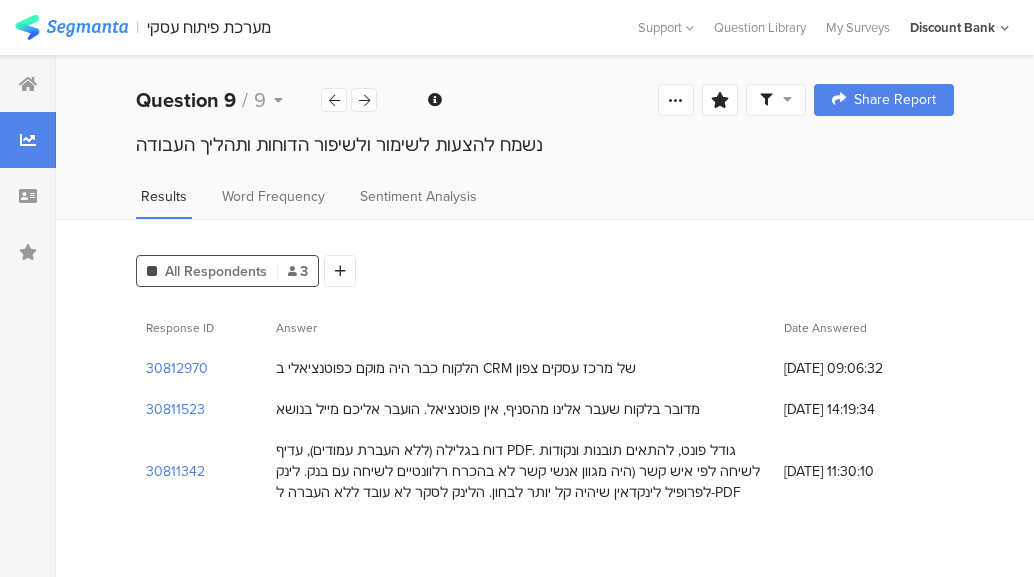 click on "Word Frequency" at bounding box center [273, 196] 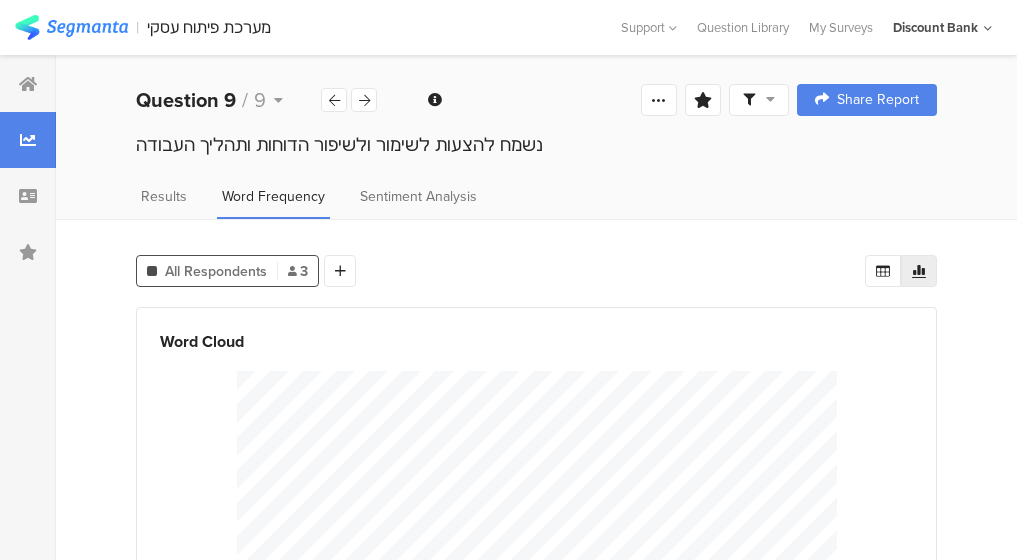 click on "Sentiment Analysis" at bounding box center (418, 196) 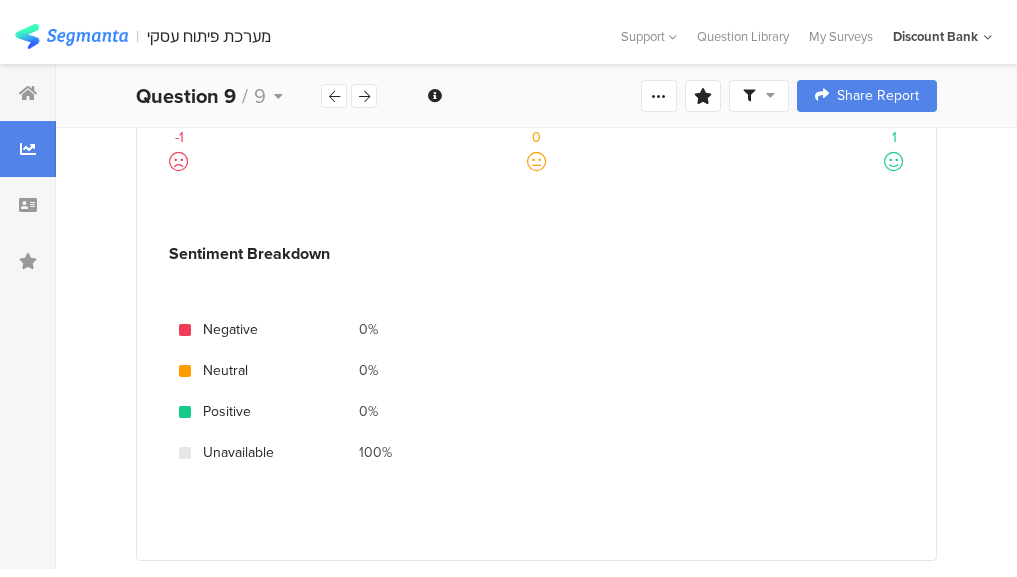scroll, scrollTop: 0, scrollLeft: 0, axis: both 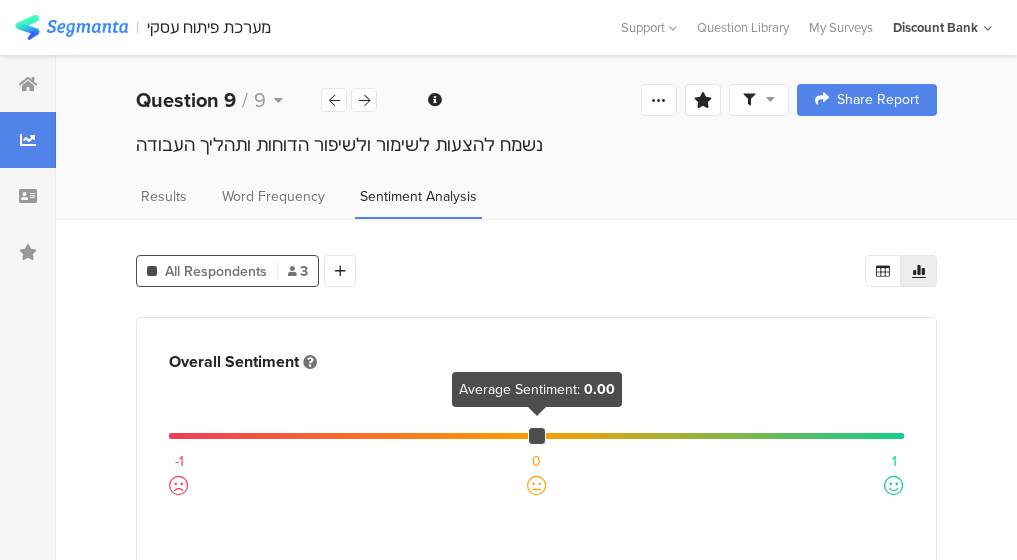 click at bounding box center [334, 100] 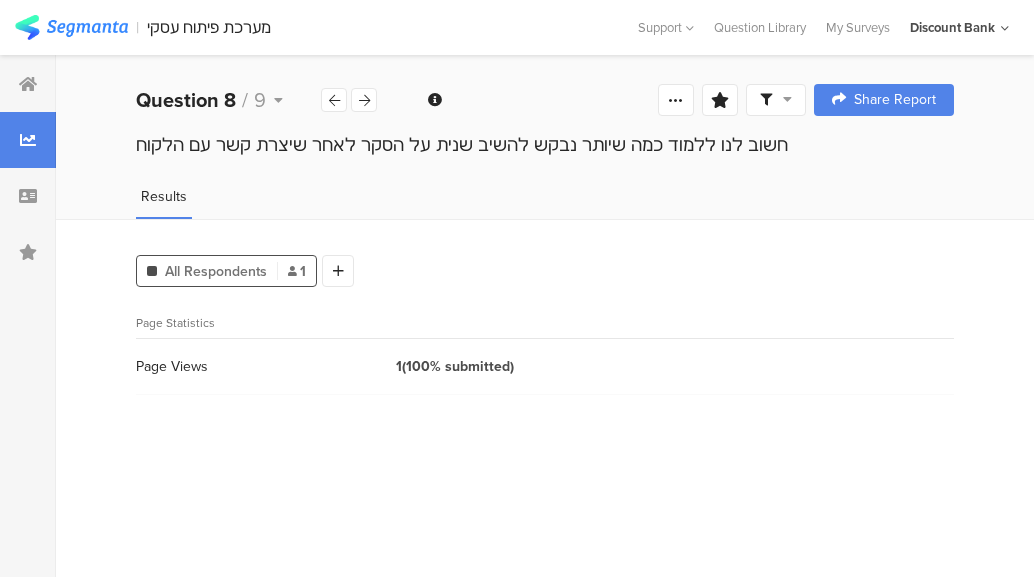 click at bounding box center (334, 100) 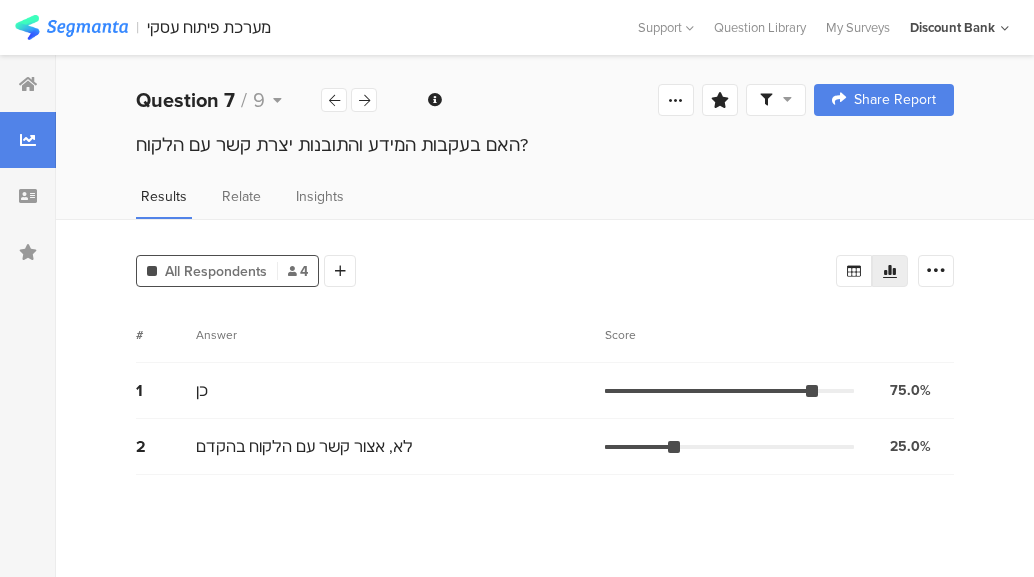 click at bounding box center (364, 100) 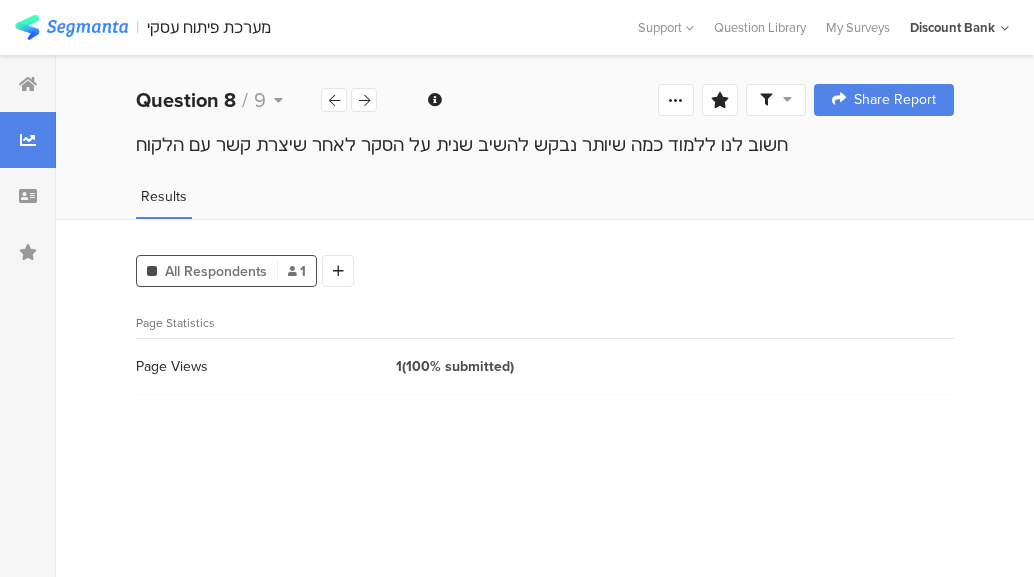 click at bounding box center (334, 100) 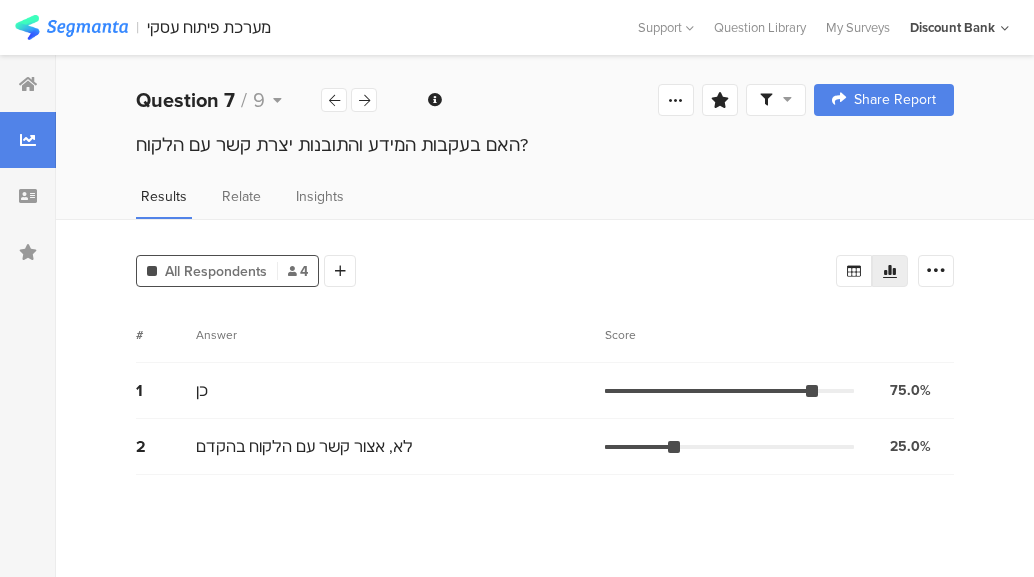 click at bounding box center [334, 100] 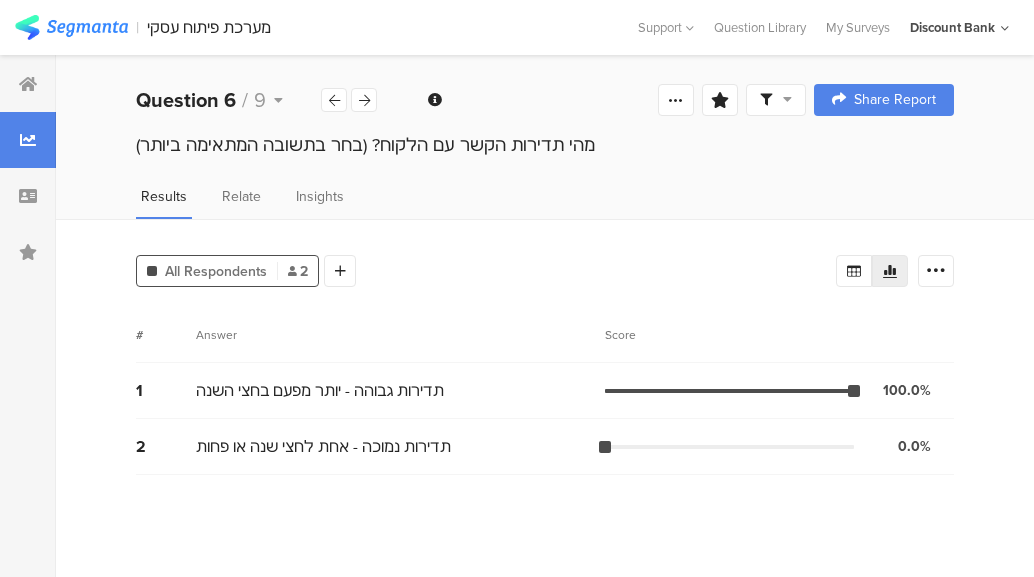 click at bounding box center [334, 100] 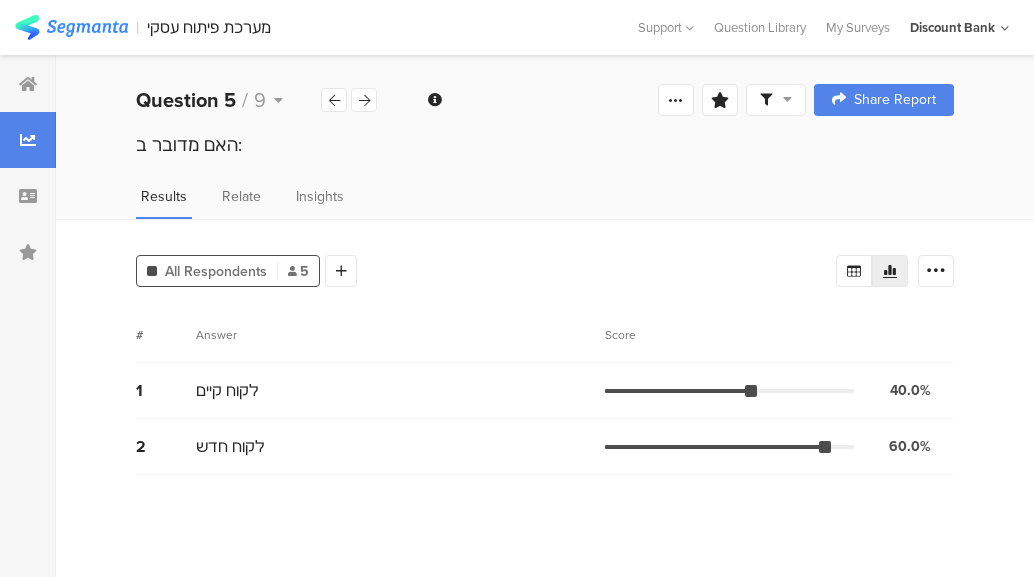 click at bounding box center (334, 100) 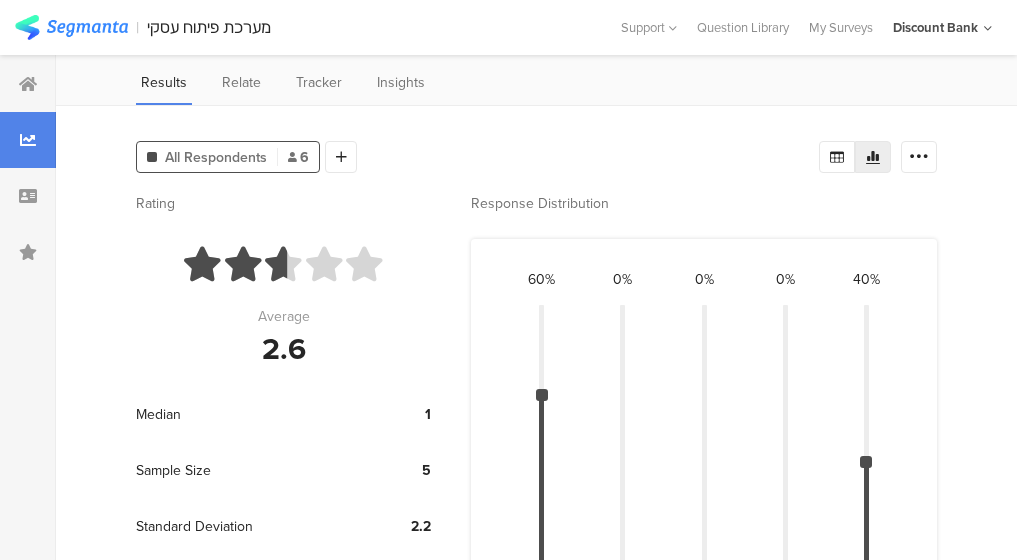 scroll, scrollTop: 0, scrollLeft: 0, axis: both 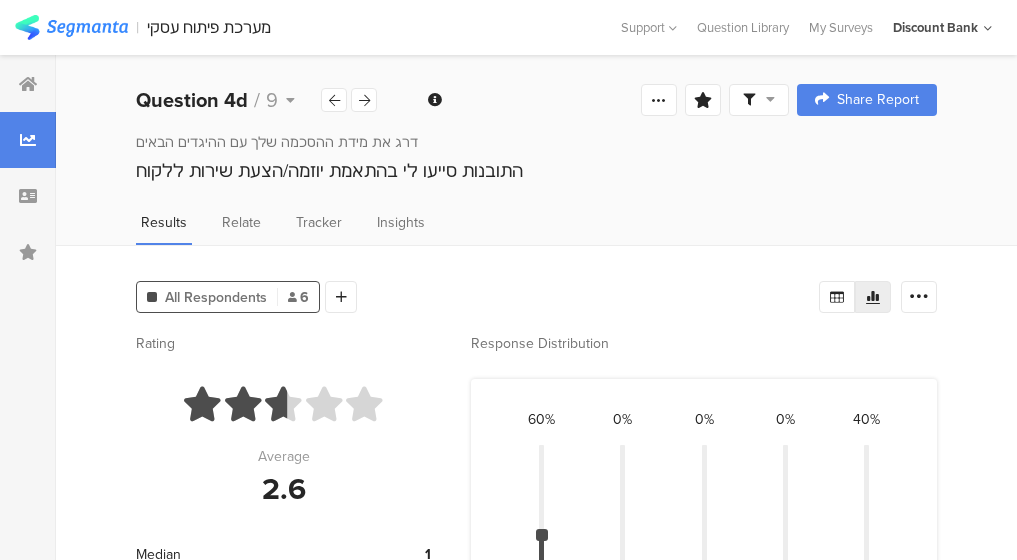 click at bounding box center [334, 100] 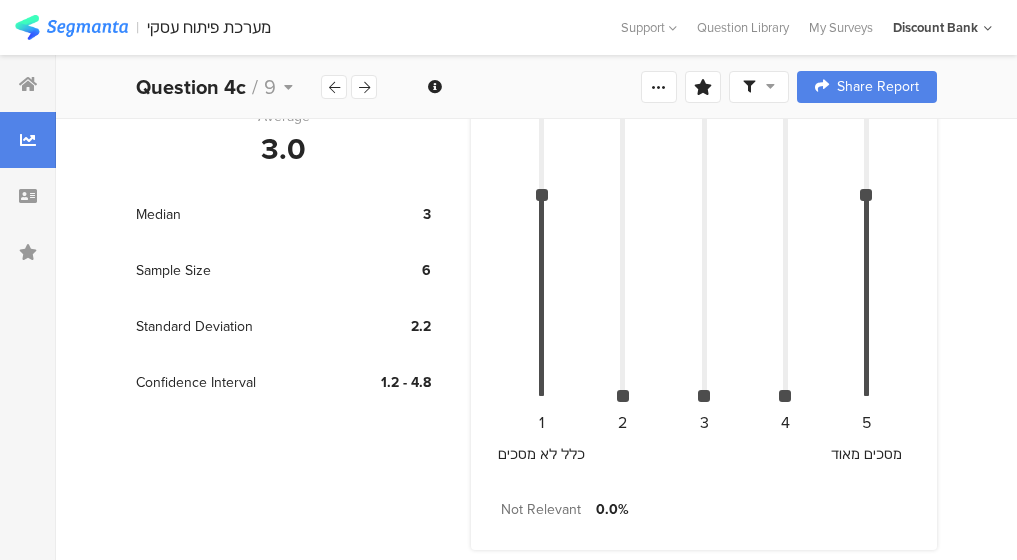 scroll, scrollTop: 0, scrollLeft: 0, axis: both 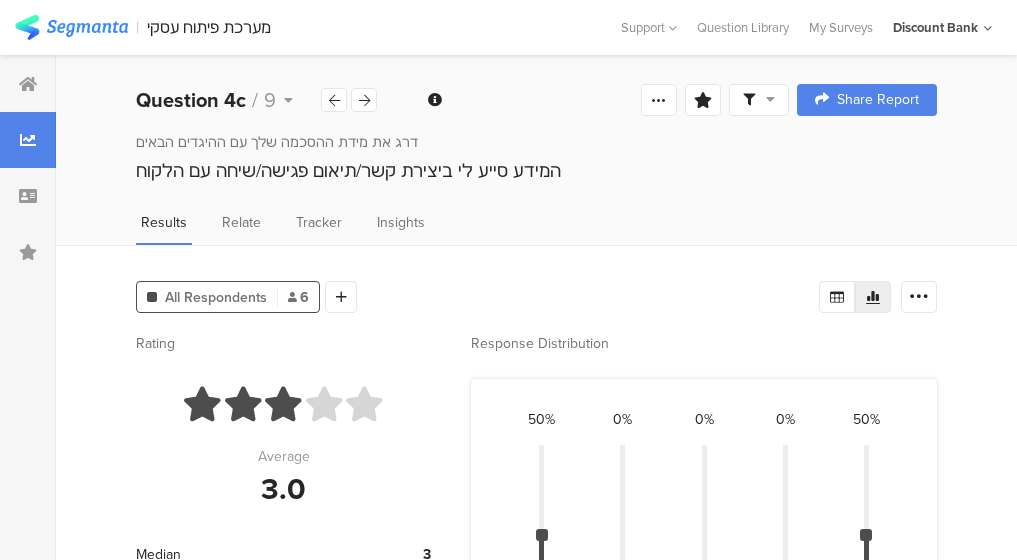 click at bounding box center (334, 100) 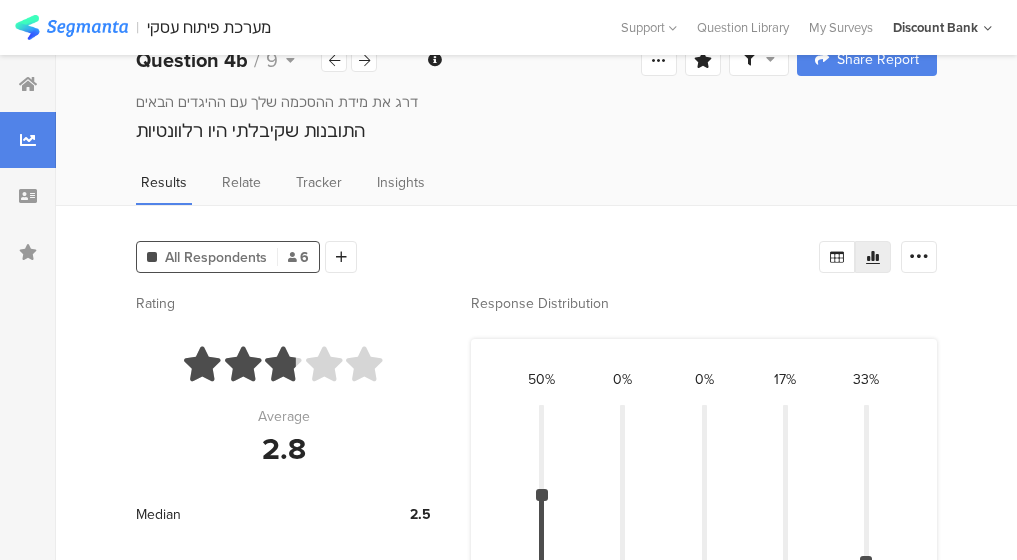 scroll, scrollTop: 0, scrollLeft: 0, axis: both 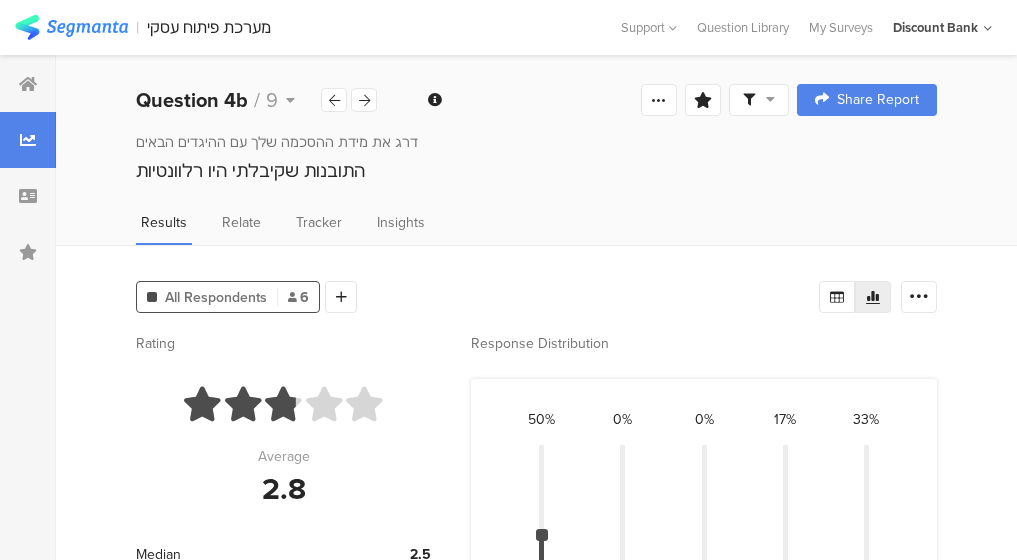click at bounding box center [334, 100] 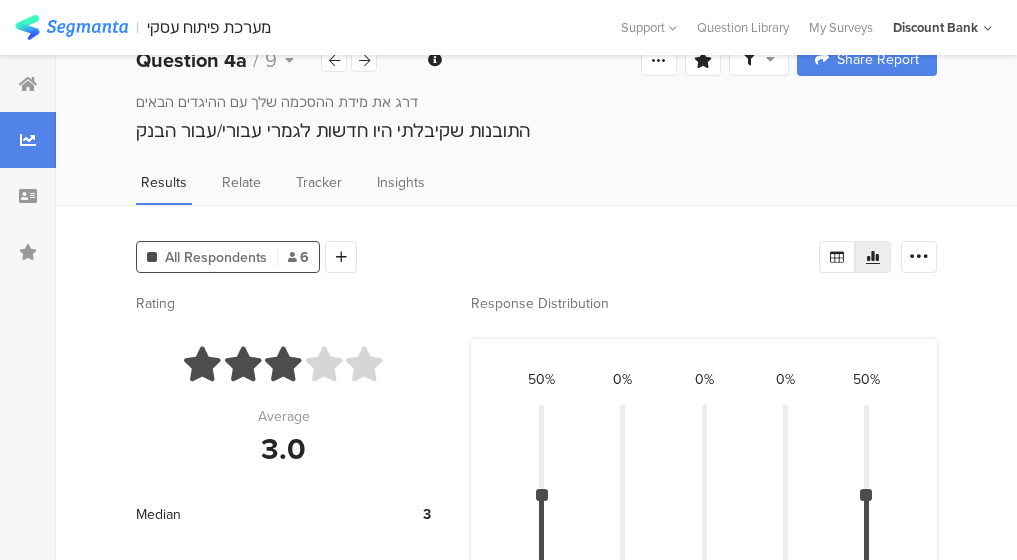 scroll, scrollTop: 0, scrollLeft: 0, axis: both 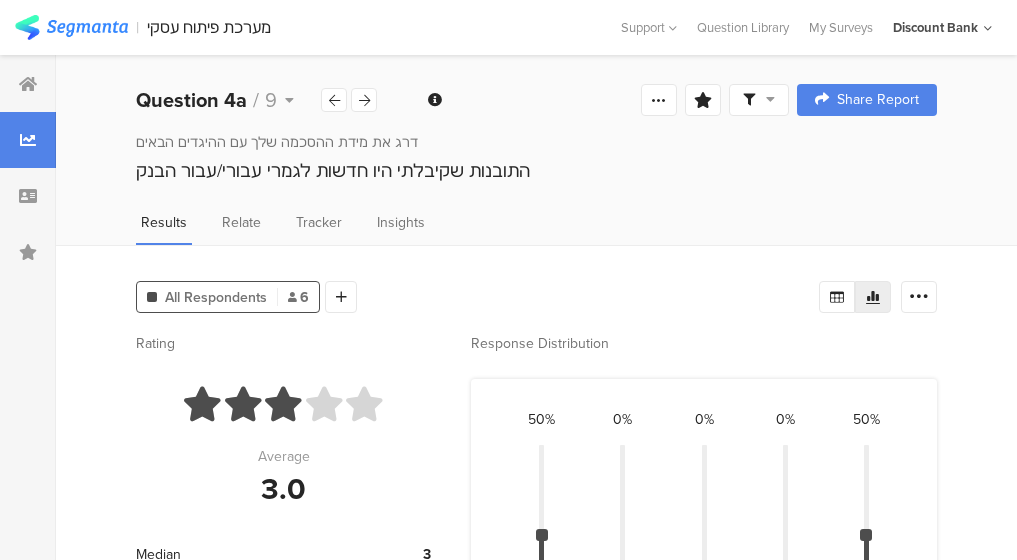 click at bounding box center (364, 100) 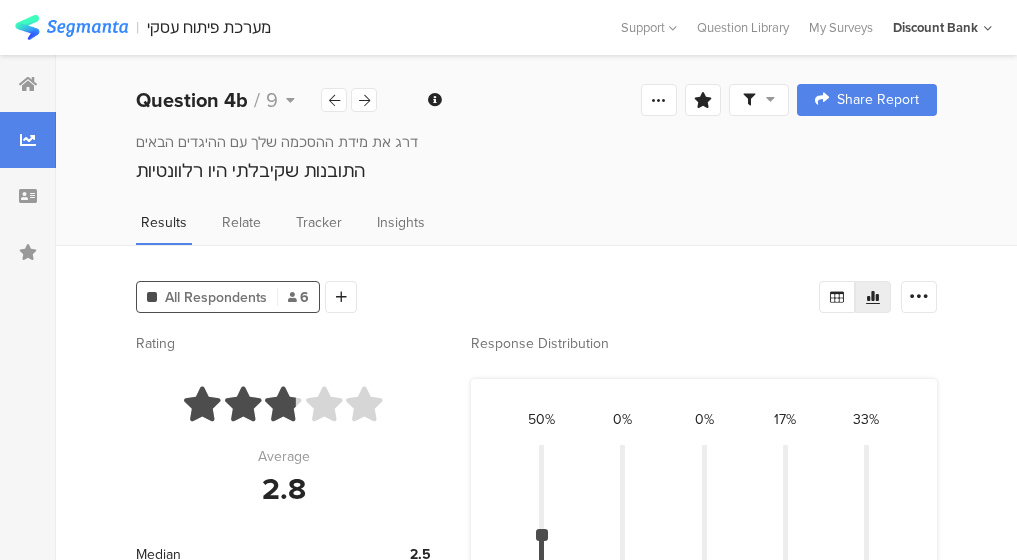 click at bounding box center [364, 100] 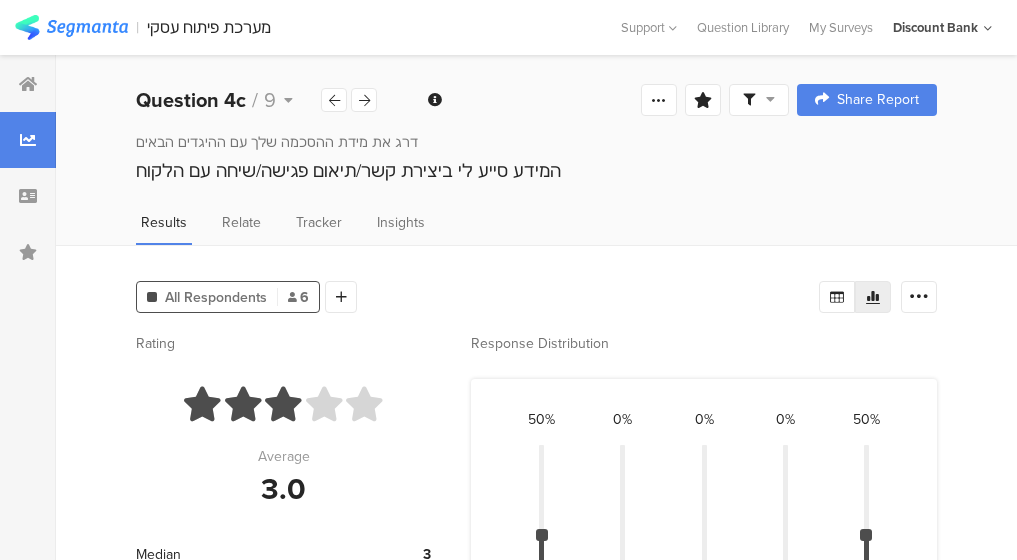 click at bounding box center [364, 100] 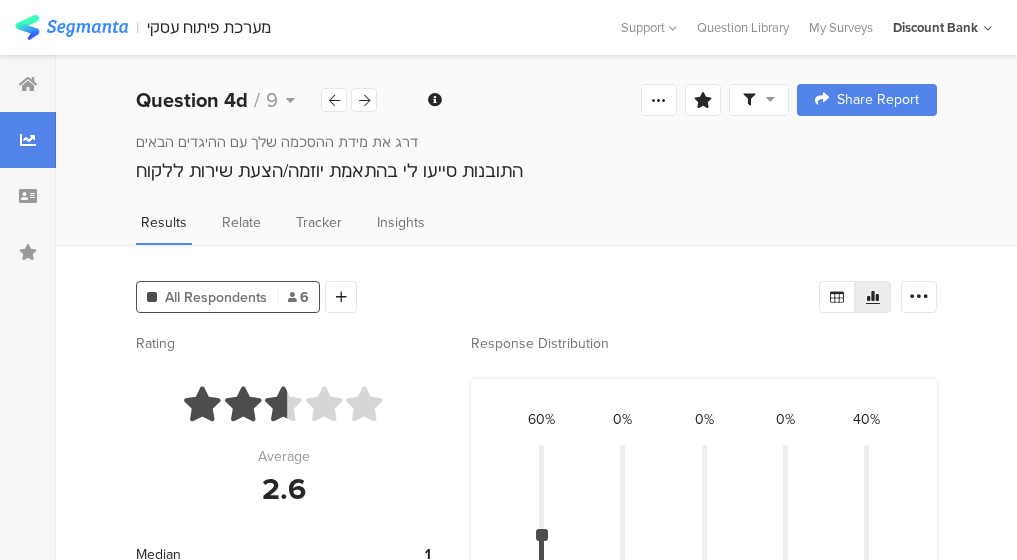 click at bounding box center [364, 100] 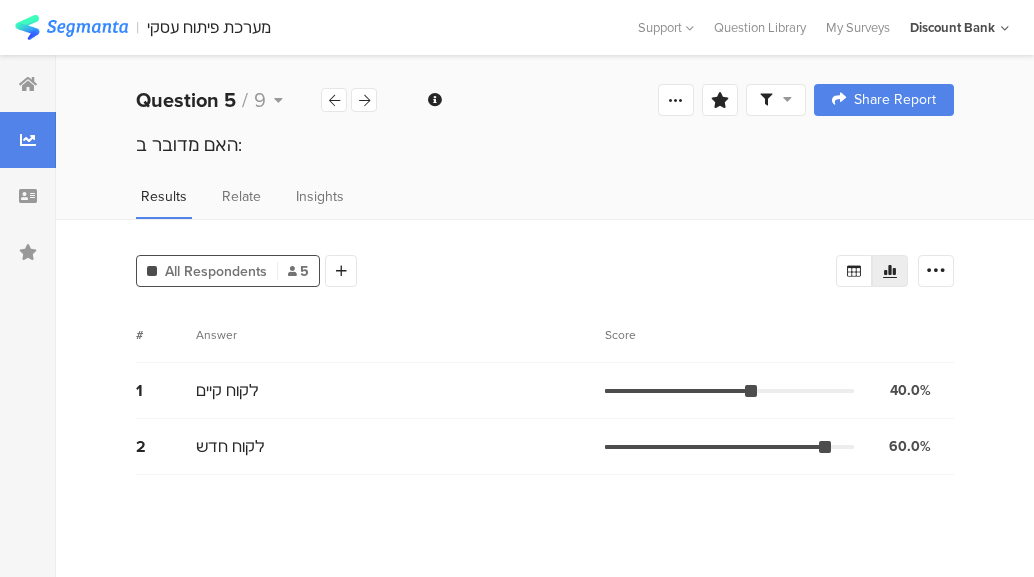 click at bounding box center (364, 100) 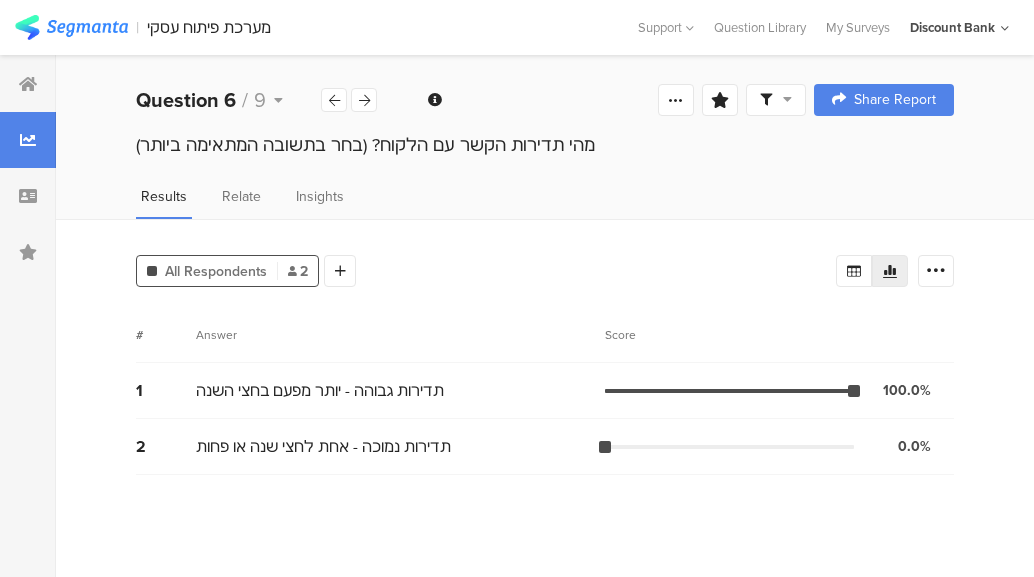 click at bounding box center [364, 100] 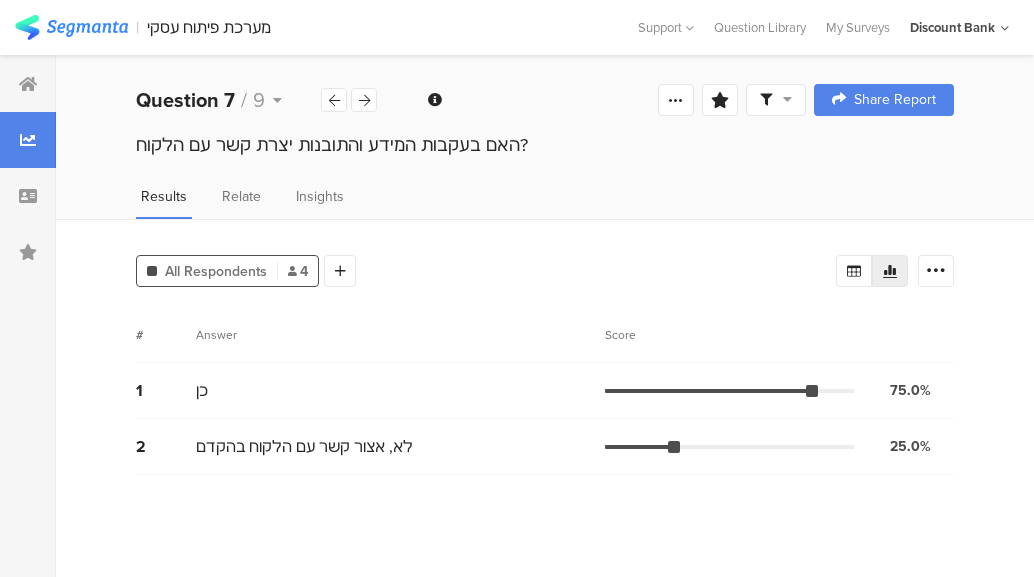 click at bounding box center [364, 100] 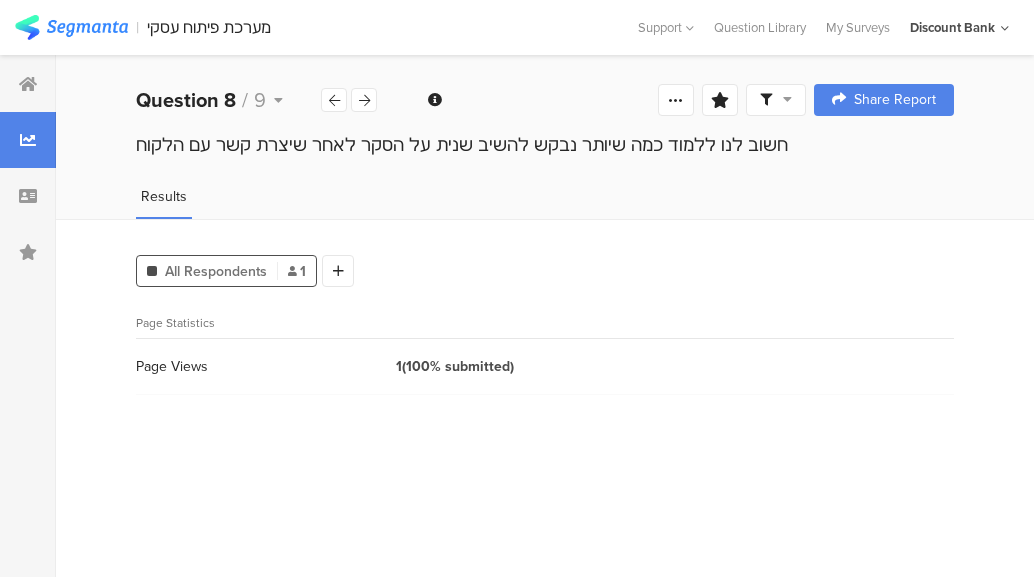 click at bounding box center (364, 100) 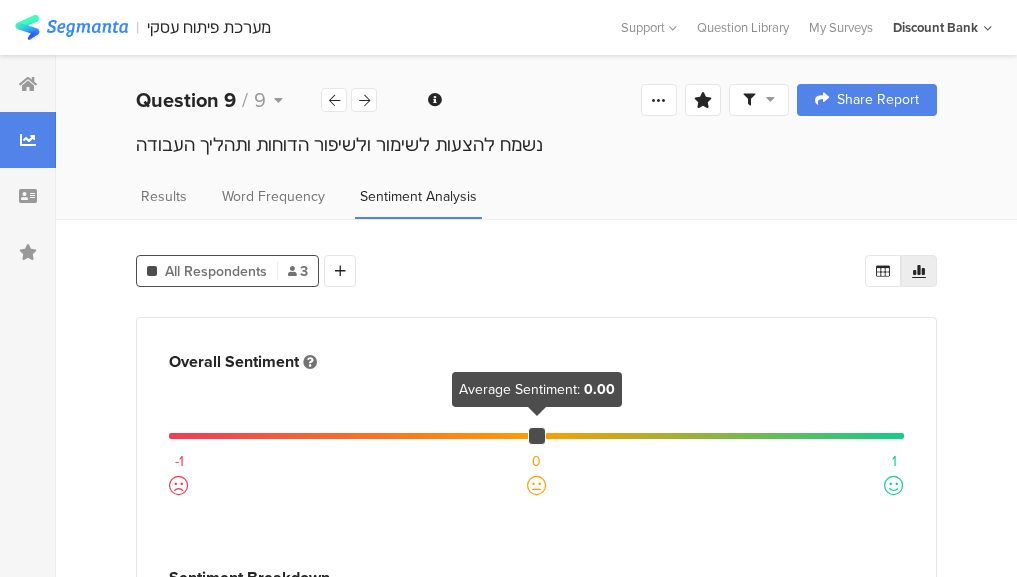 click at bounding box center [334, 100] 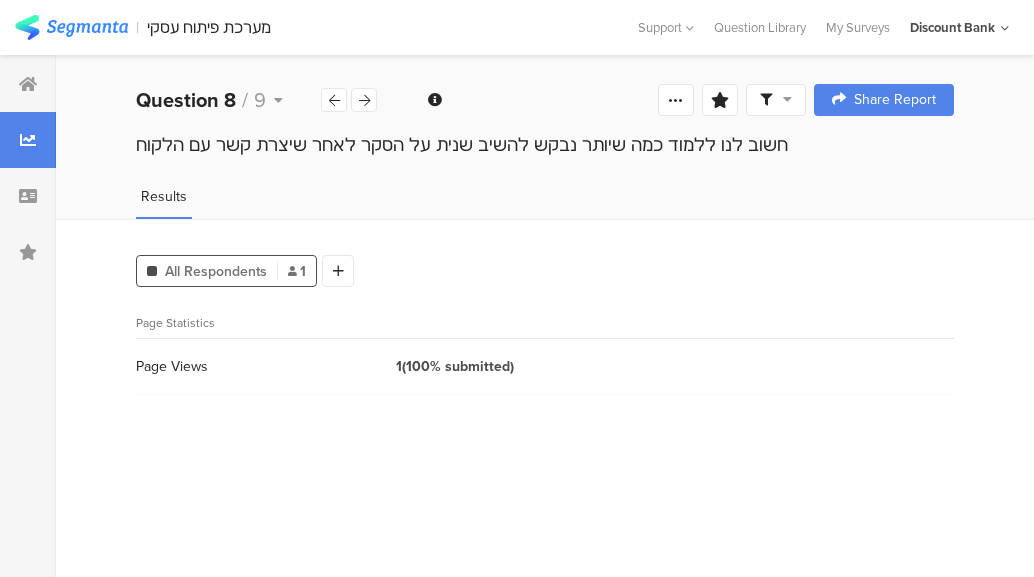 click at bounding box center [334, 100] 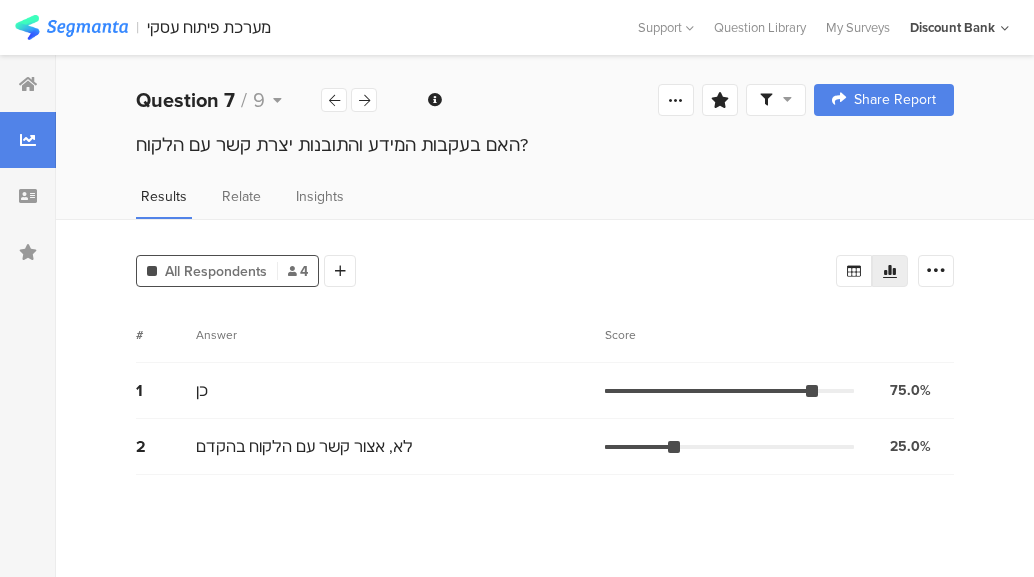 click at bounding box center [334, 100] 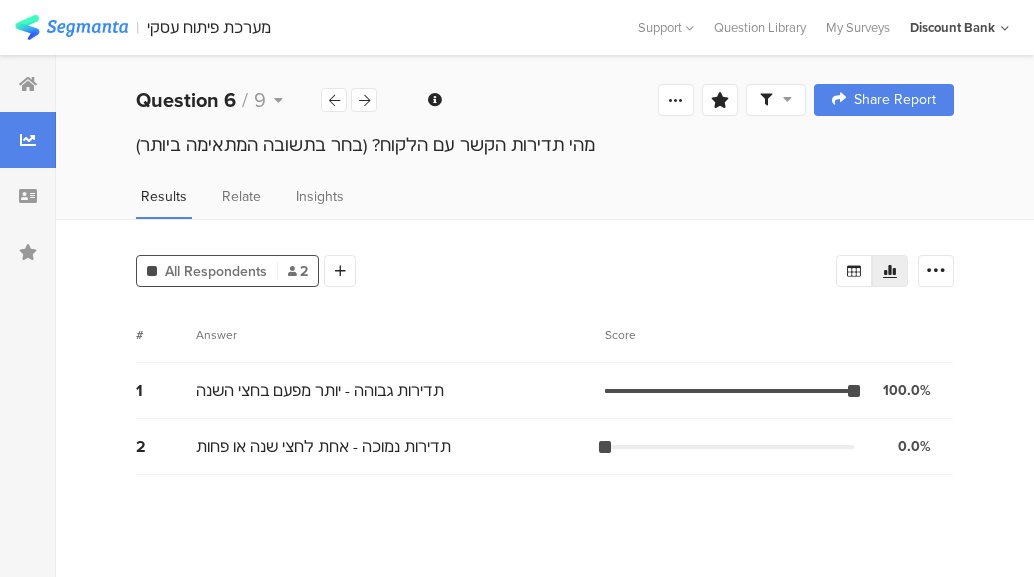 click at bounding box center [334, 100] 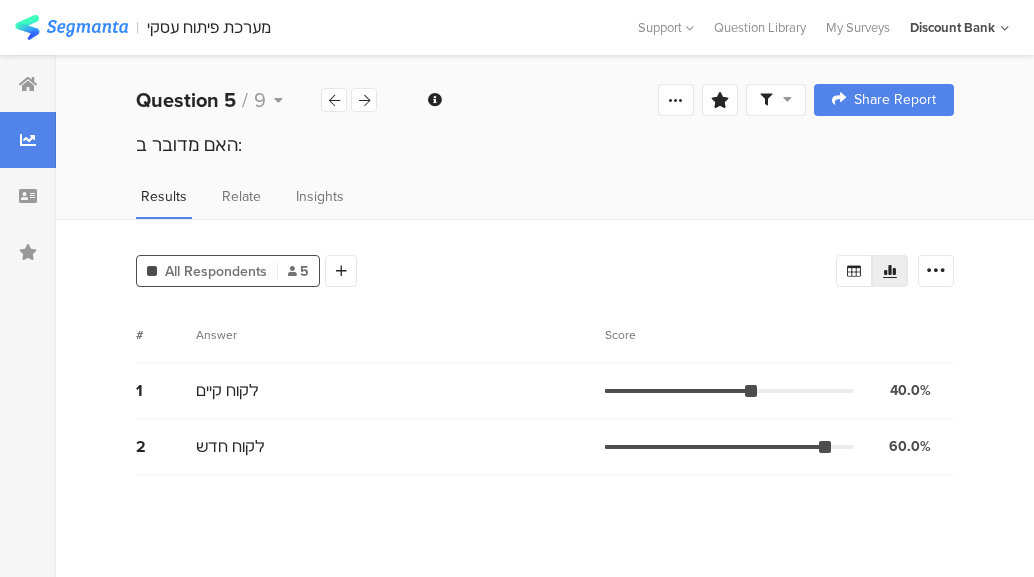 click at bounding box center [334, 100] 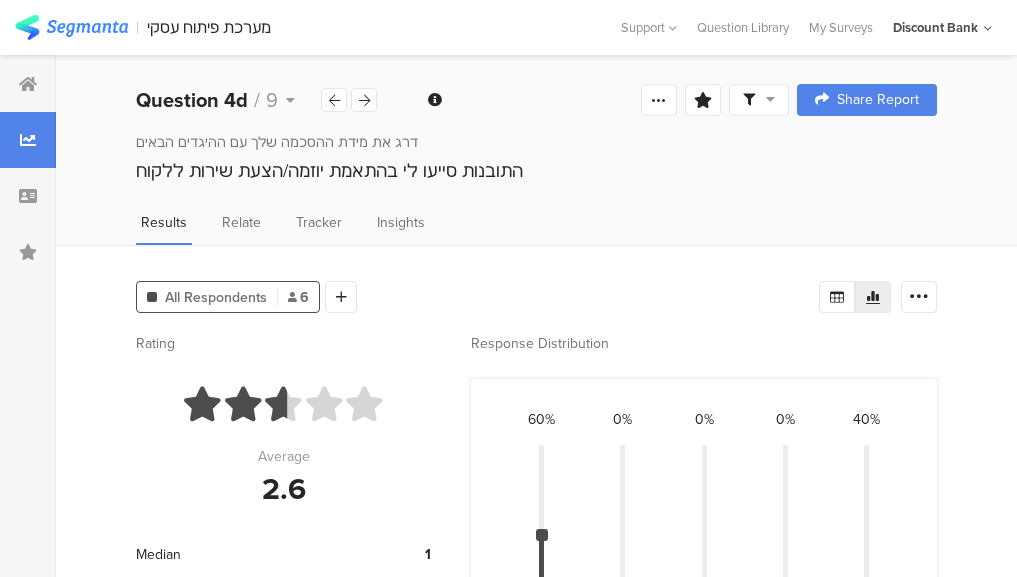 click at bounding box center [334, 100] 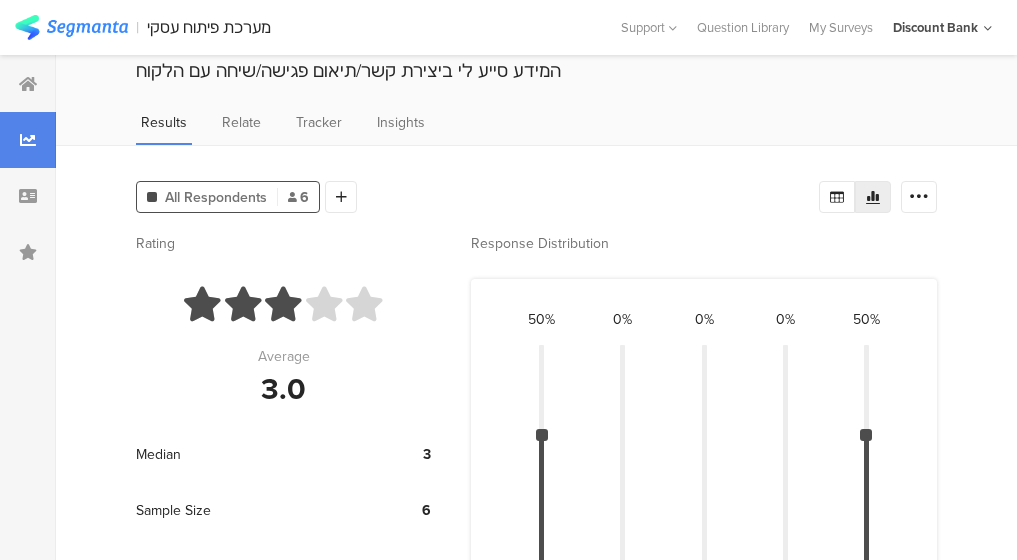 scroll, scrollTop: 0, scrollLeft: 0, axis: both 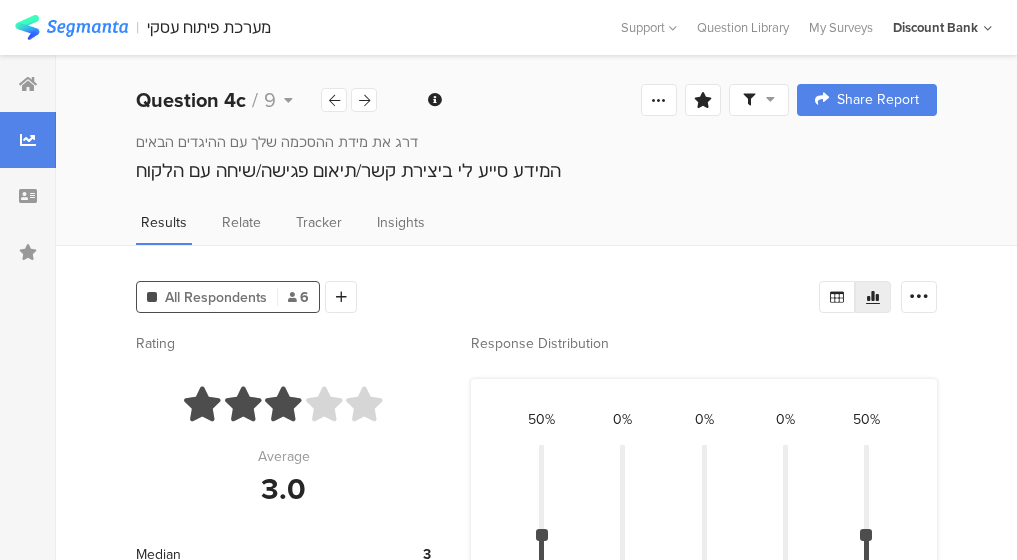 click at bounding box center [334, 100] 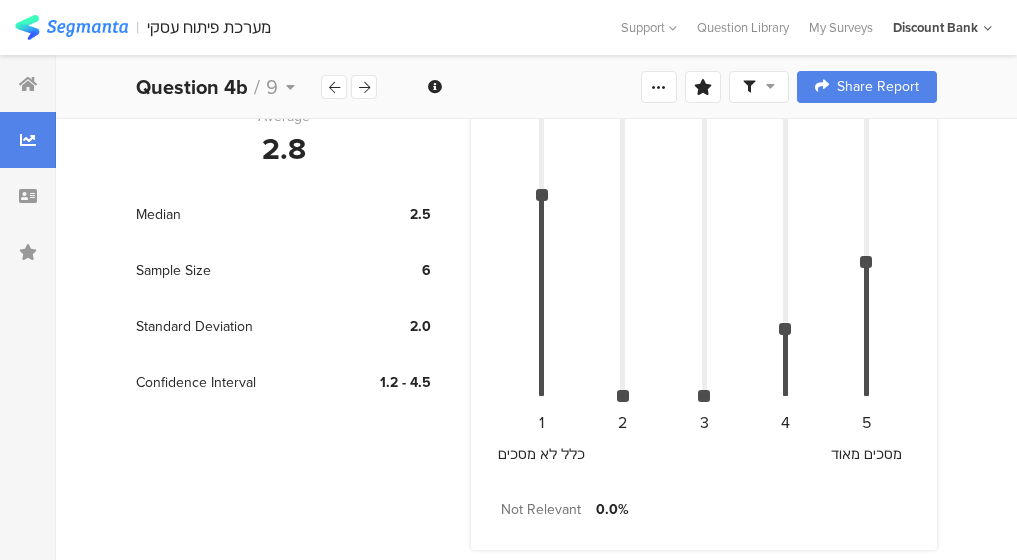 scroll, scrollTop: 0, scrollLeft: 0, axis: both 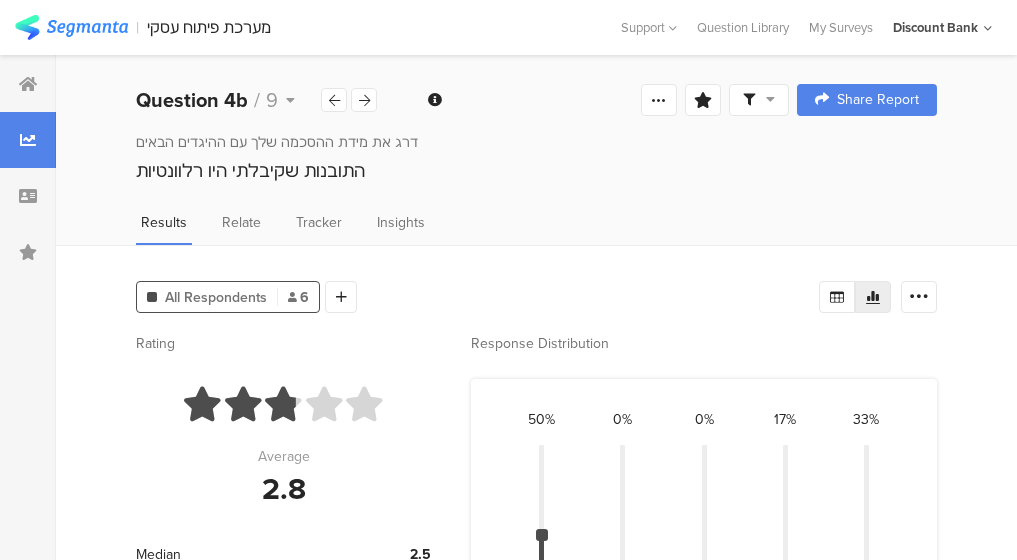 click at bounding box center [334, 100] 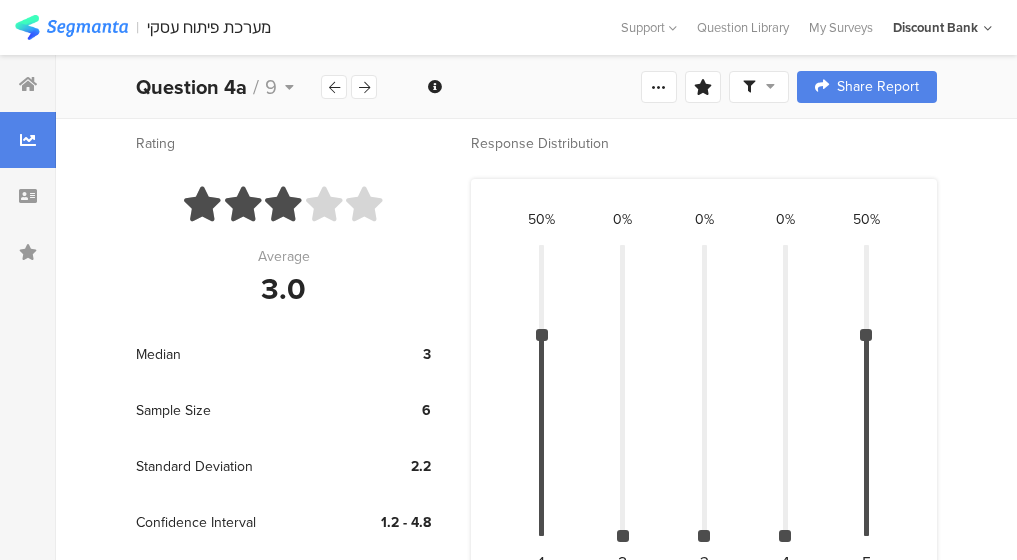 scroll, scrollTop: 0, scrollLeft: 0, axis: both 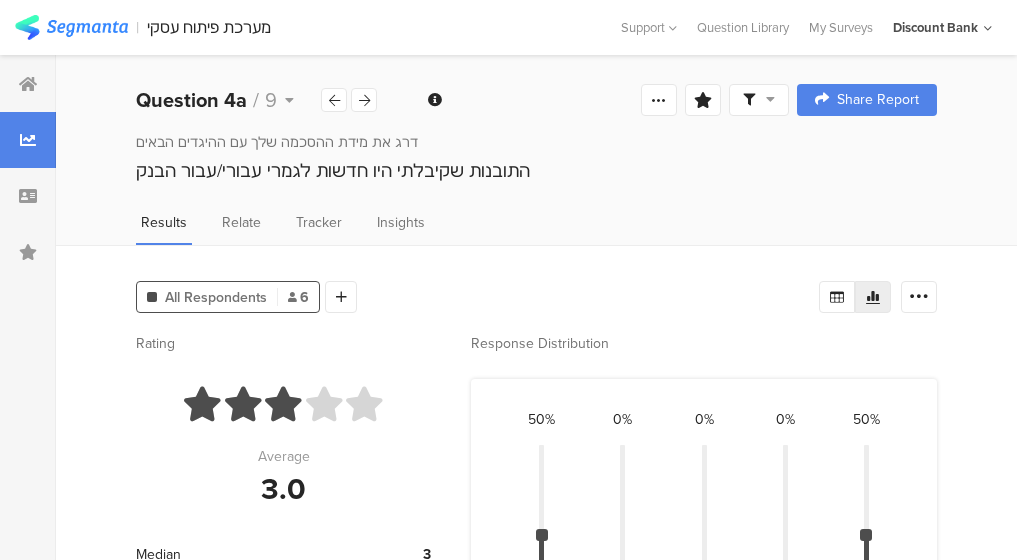 click at bounding box center [334, 100] 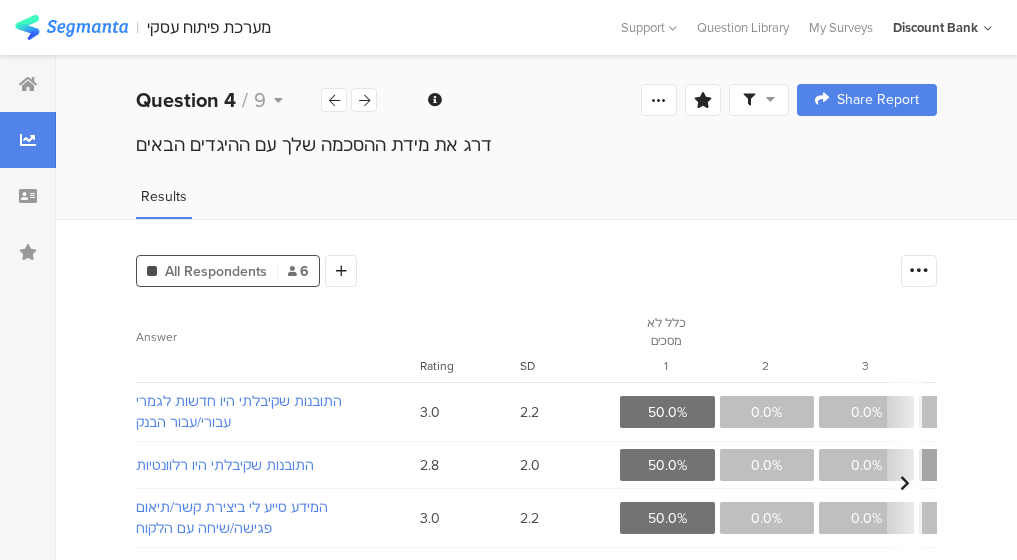 scroll, scrollTop: 0, scrollLeft: 17, axis: horizontal 